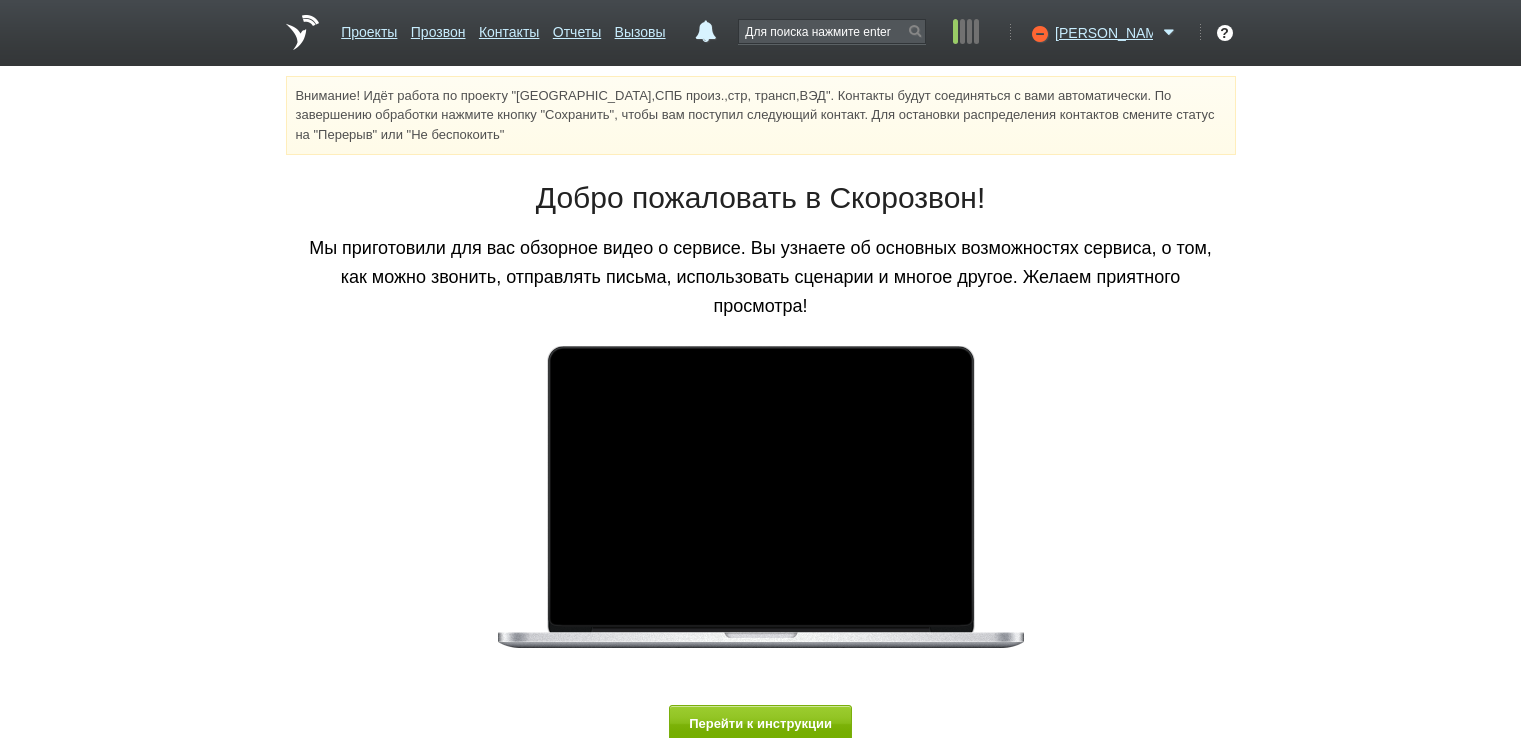 scroll, scrollTop: 0, scrollLeft: 0, axis: both 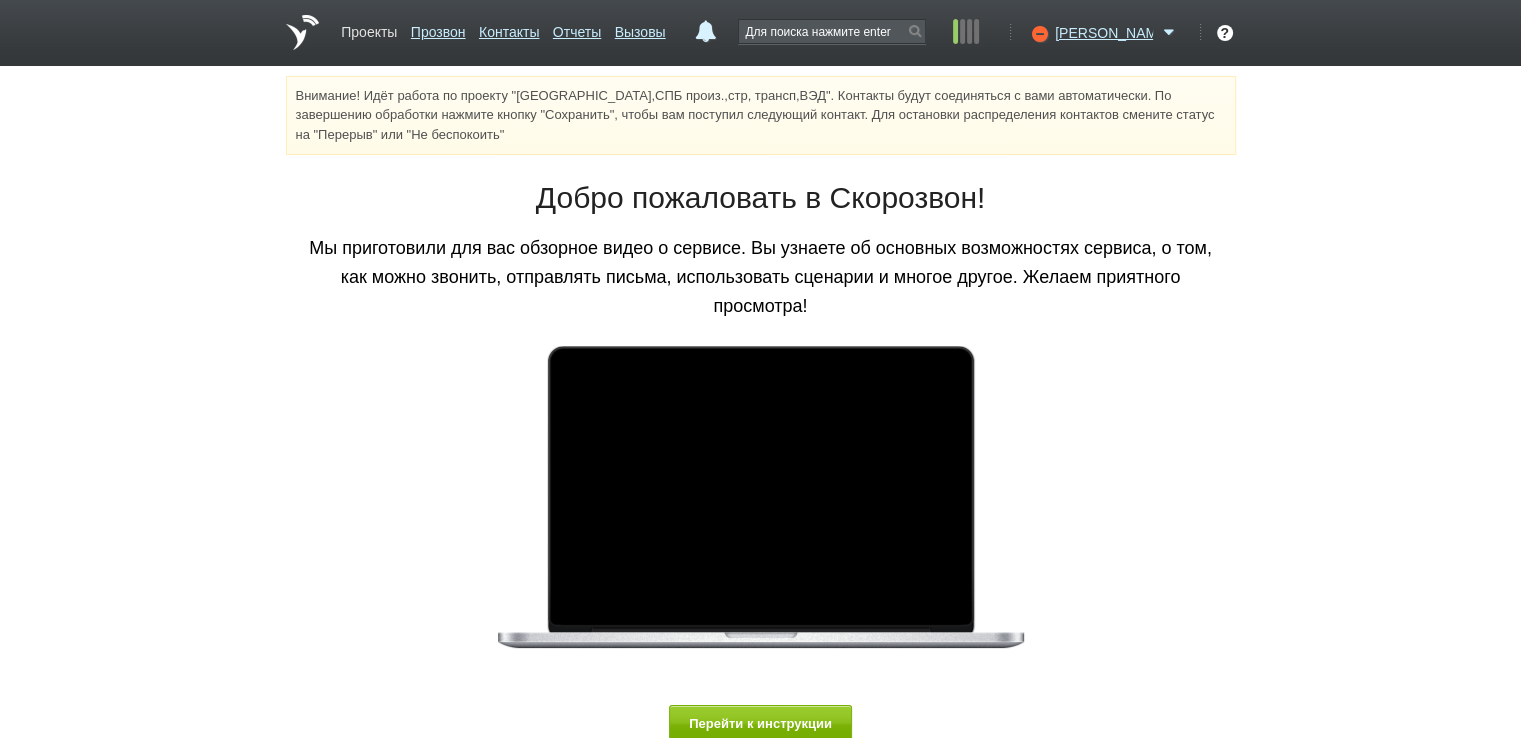 click on "Проекты" at bounding box center (369, 28) 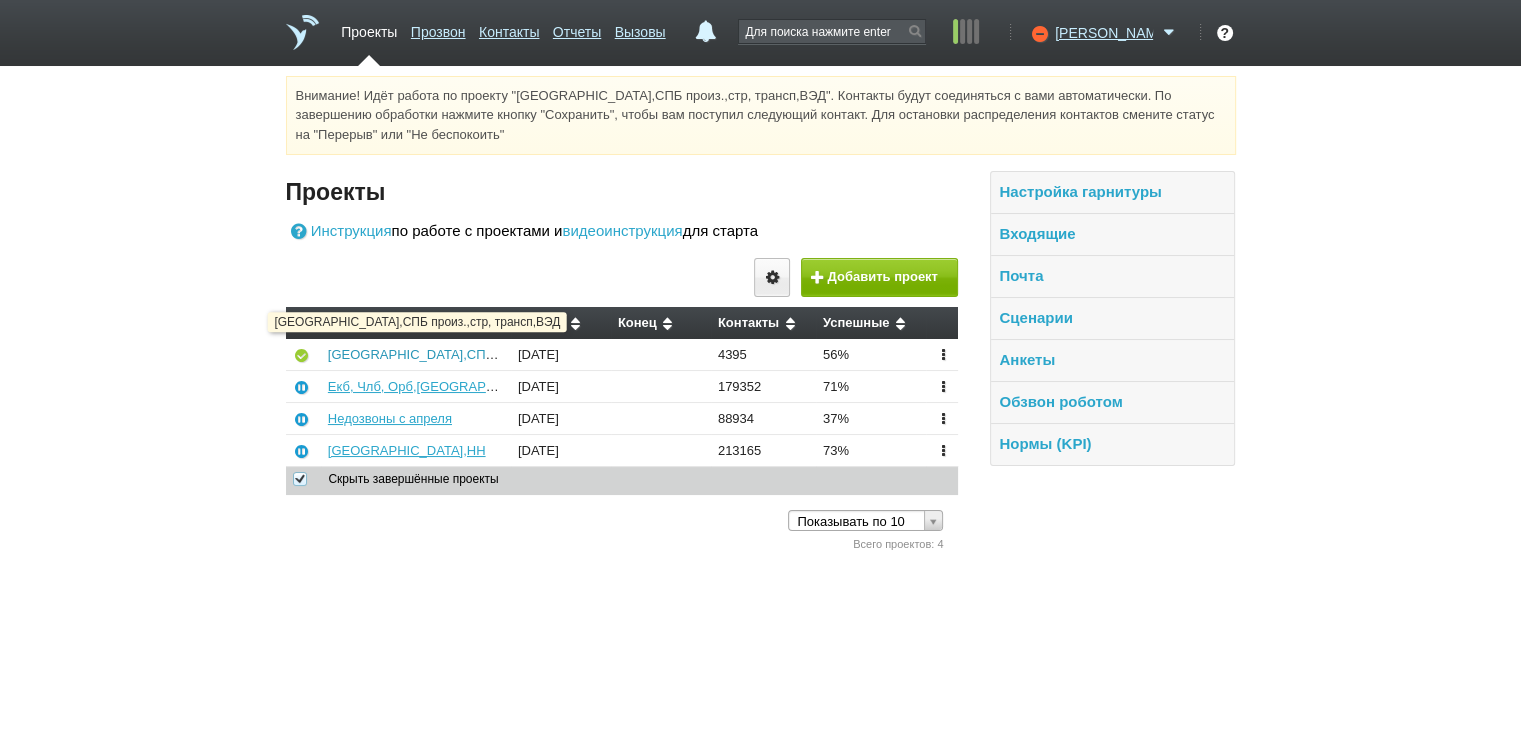 click on "[GEOGRAPHIC_DATA],СПБ произ.,стр, трансп,ВЭД" at bounding box center [483, 354] 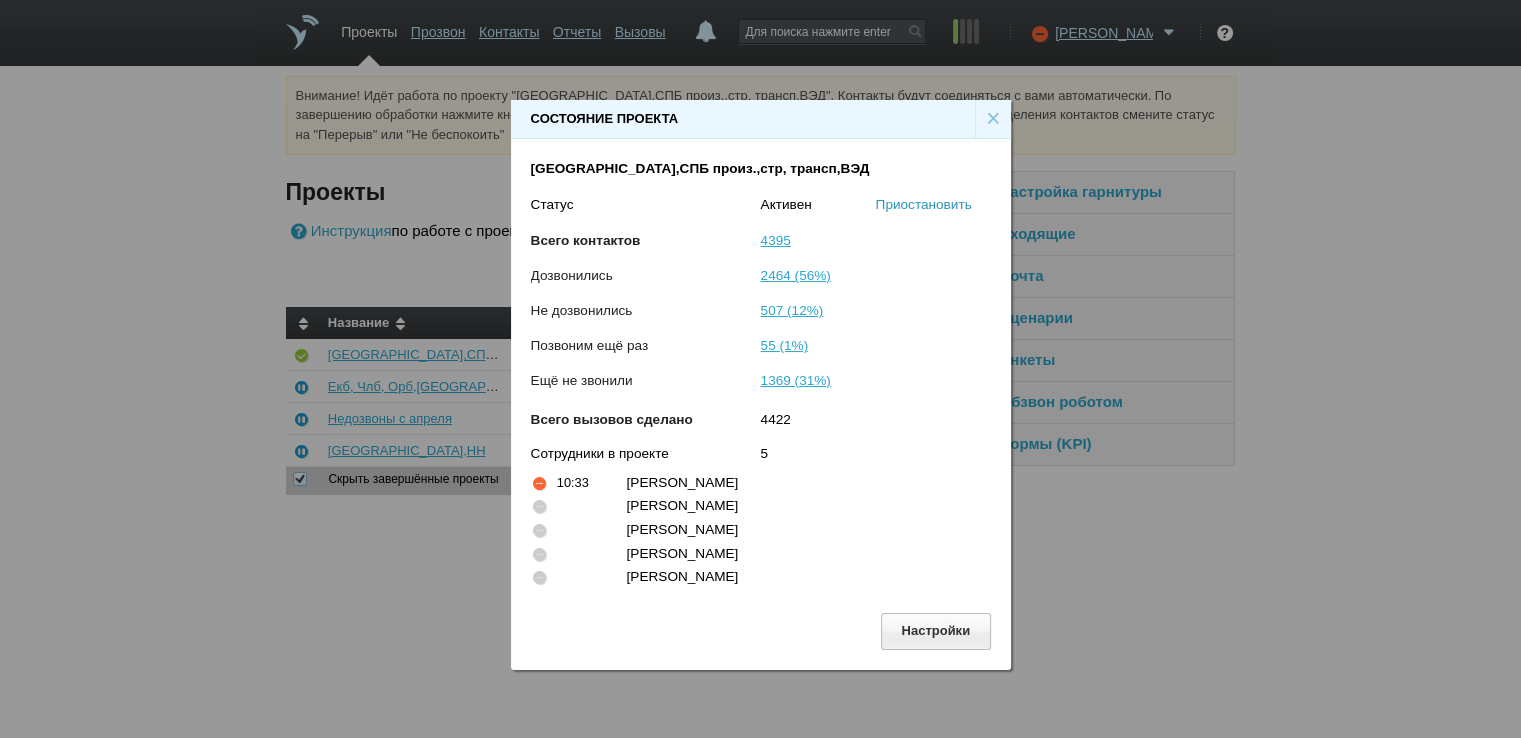 click on "Приостановить" at bounding box center (924, 204) 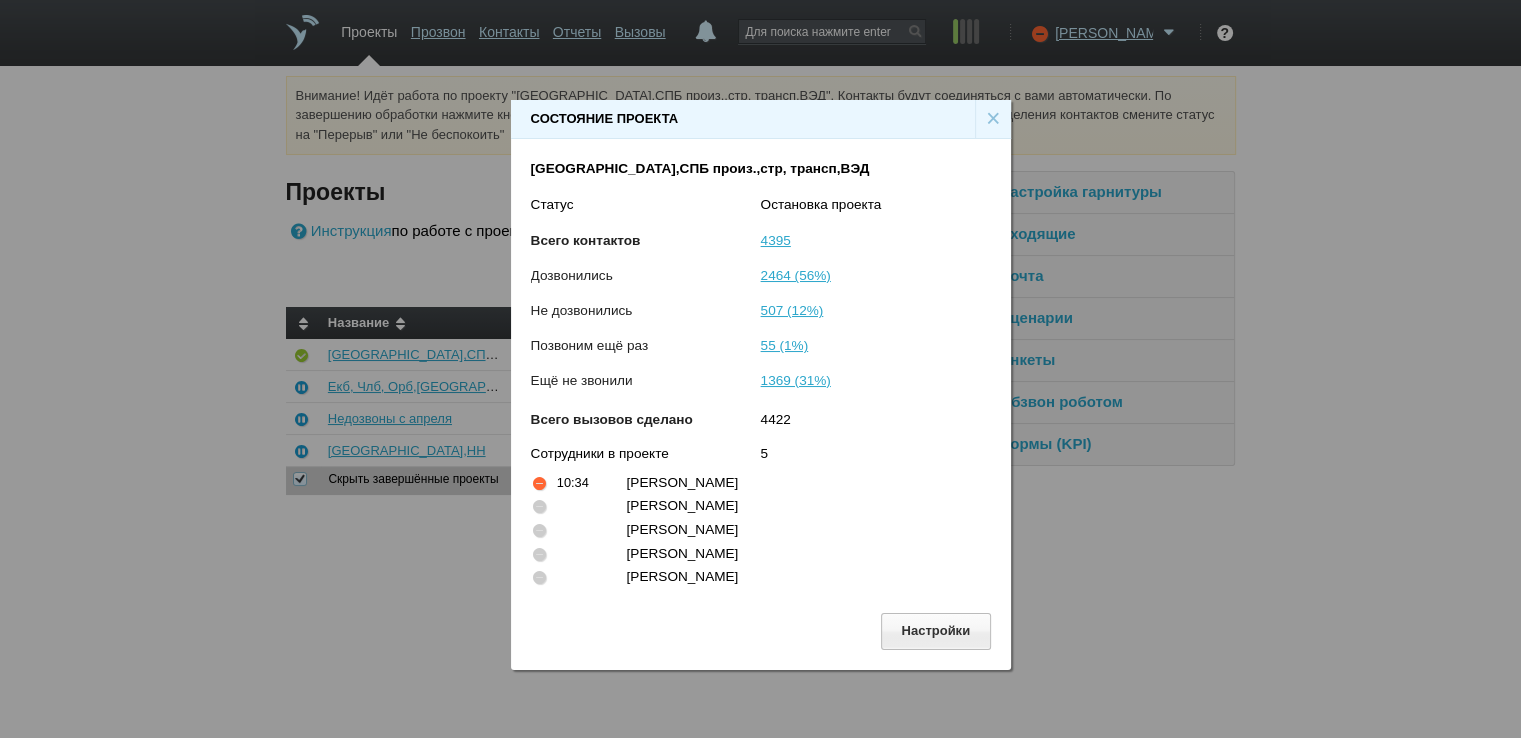 click on "×" at bounding box center (993, 119) 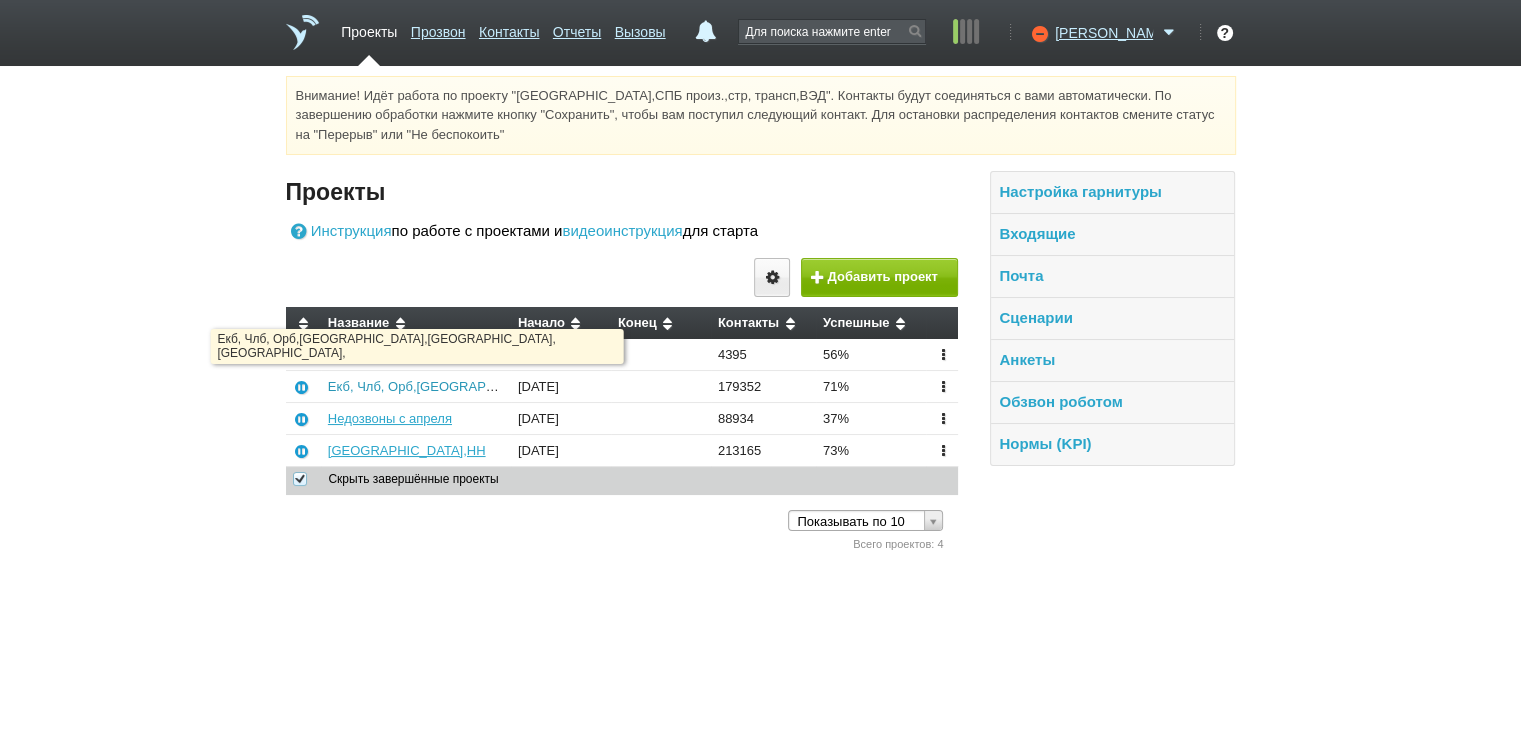 click on "Екб, Члб, Орб,[GEOGRAPHIC_DATA],[GEOGRAPHIC_DATA], [GEOGRAPHIC_DATA]," at bounding box center (582, 386) 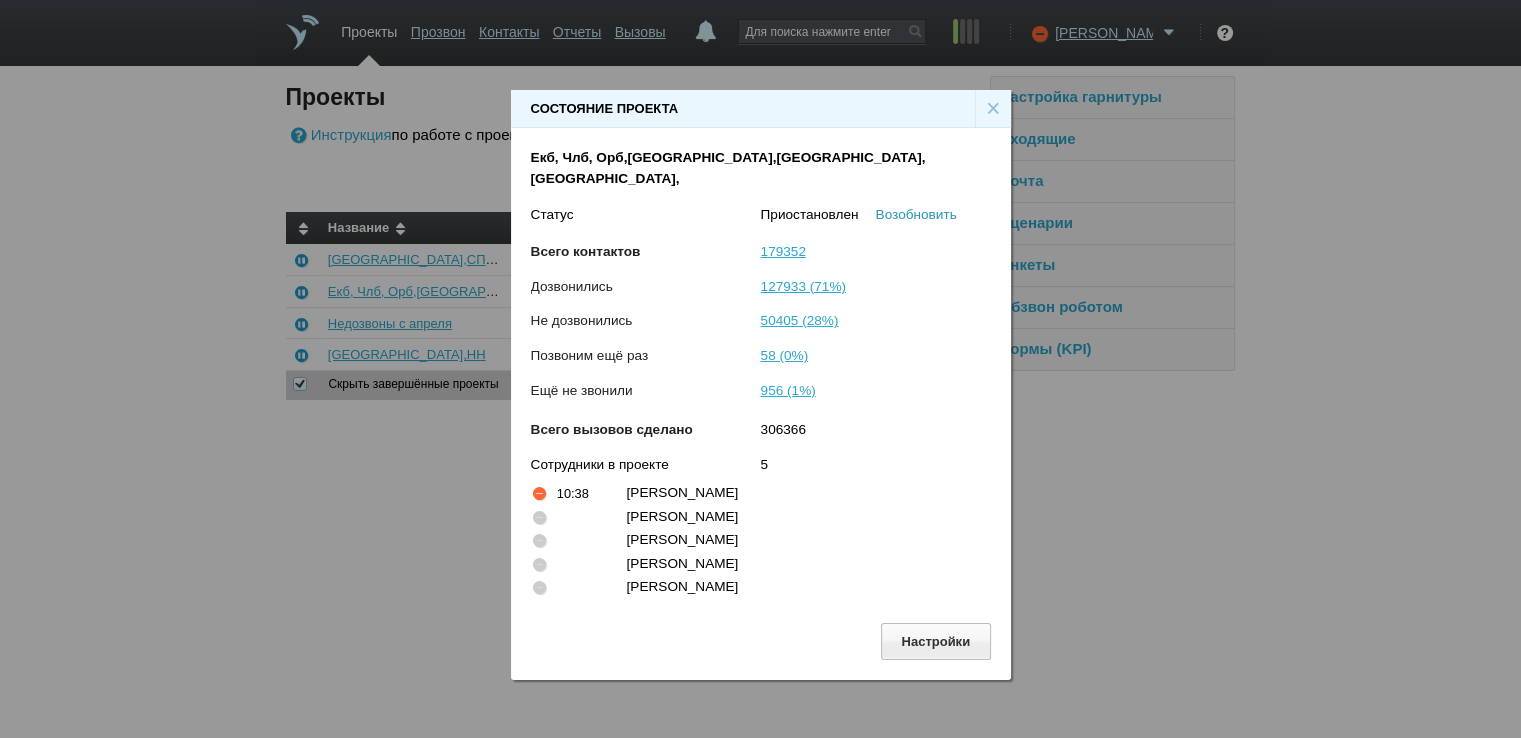 click on "Возобновить" at bounding box center (916, 214) 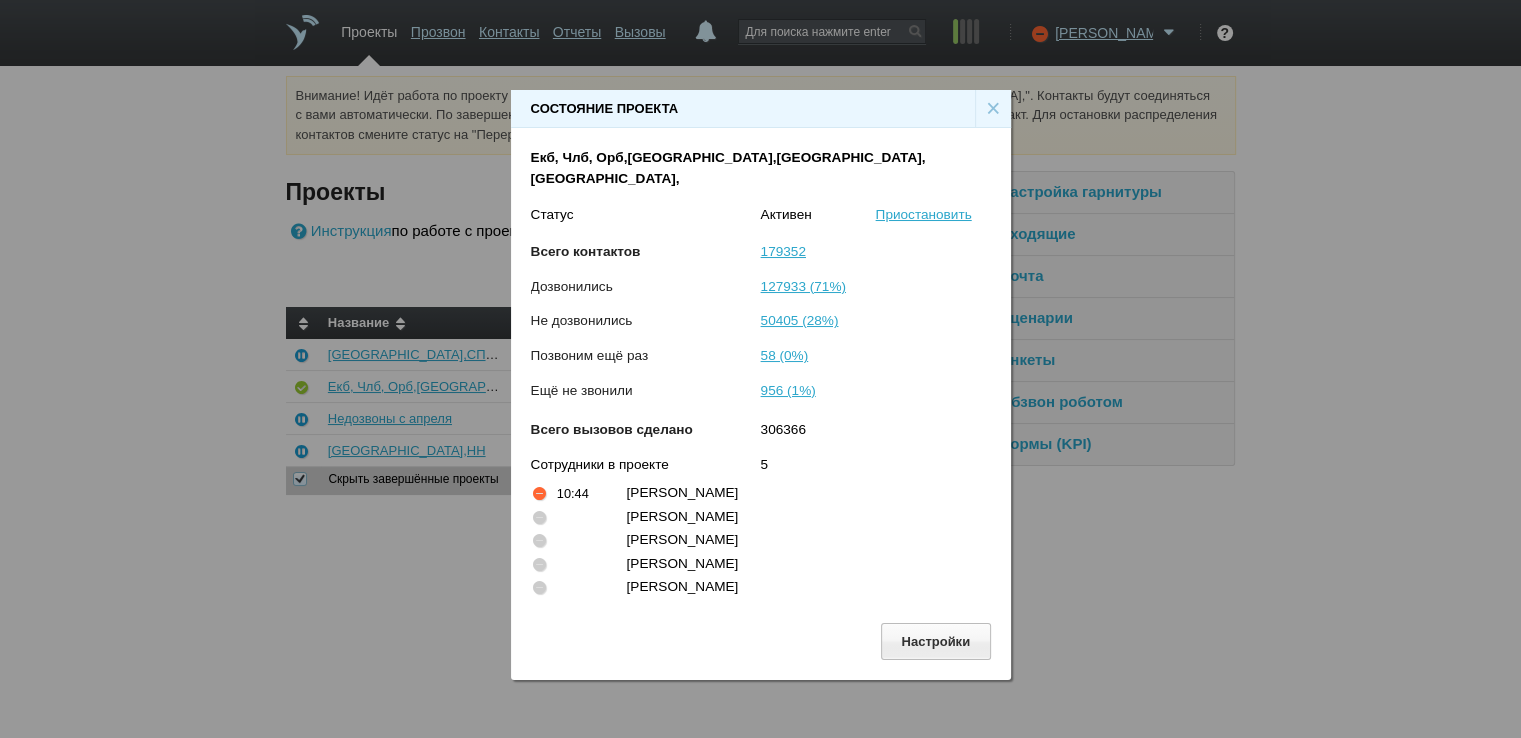 click on "×" at bounding box center [993, 109] 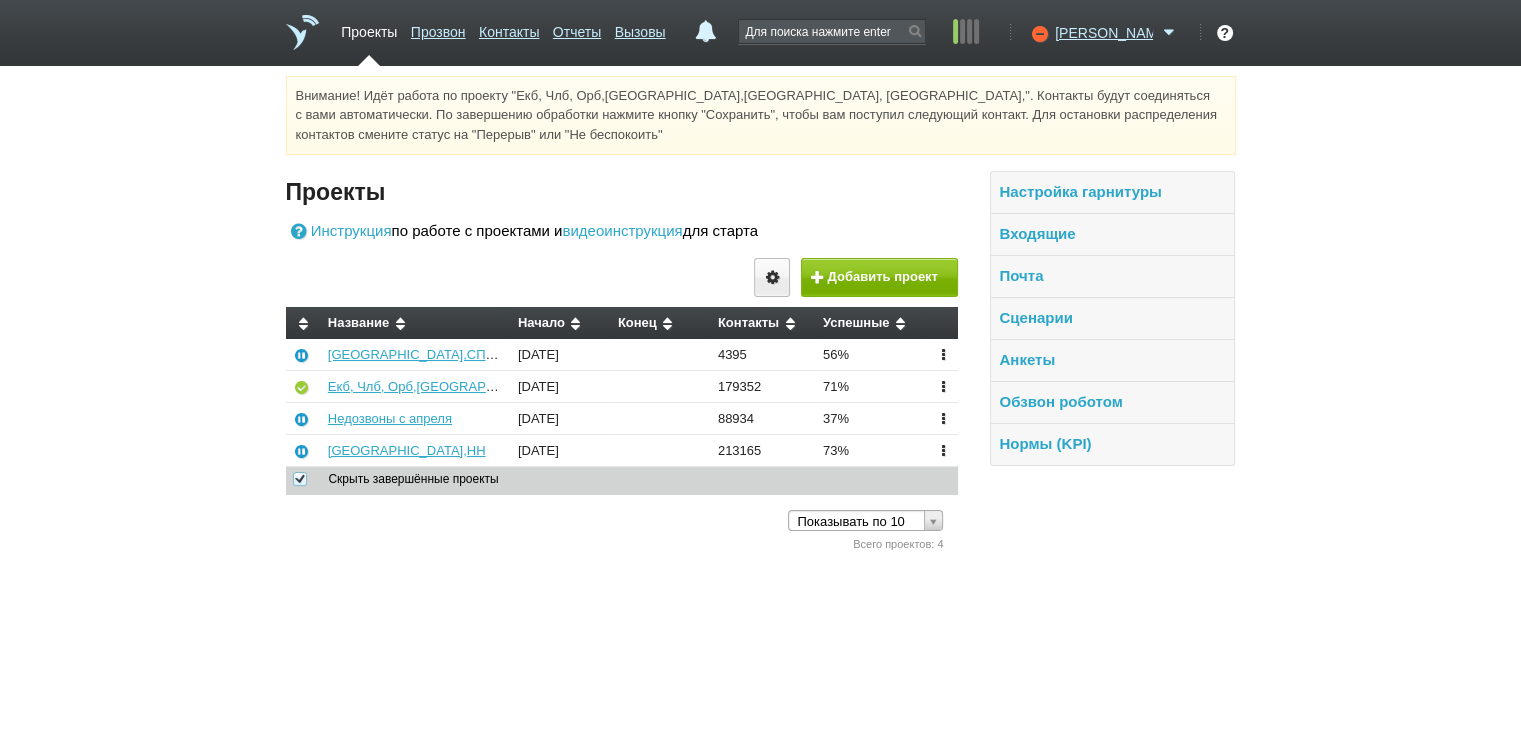 click on "[GEOGRAPHIC_DATA],НН" at bounding box center (416, 450) 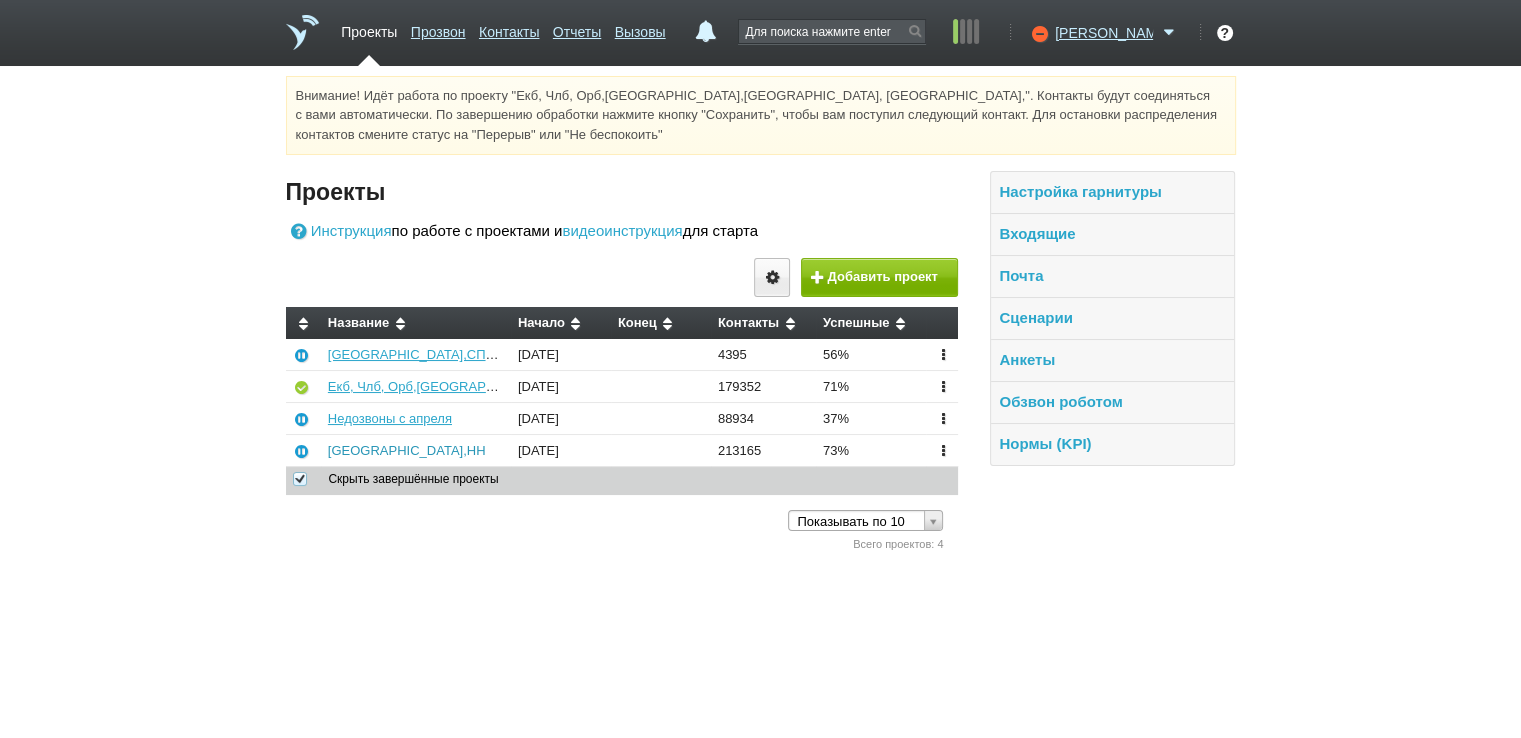 click on "[GEOGRAPHIC_DATA],НН" at bounding box center (407, 450) 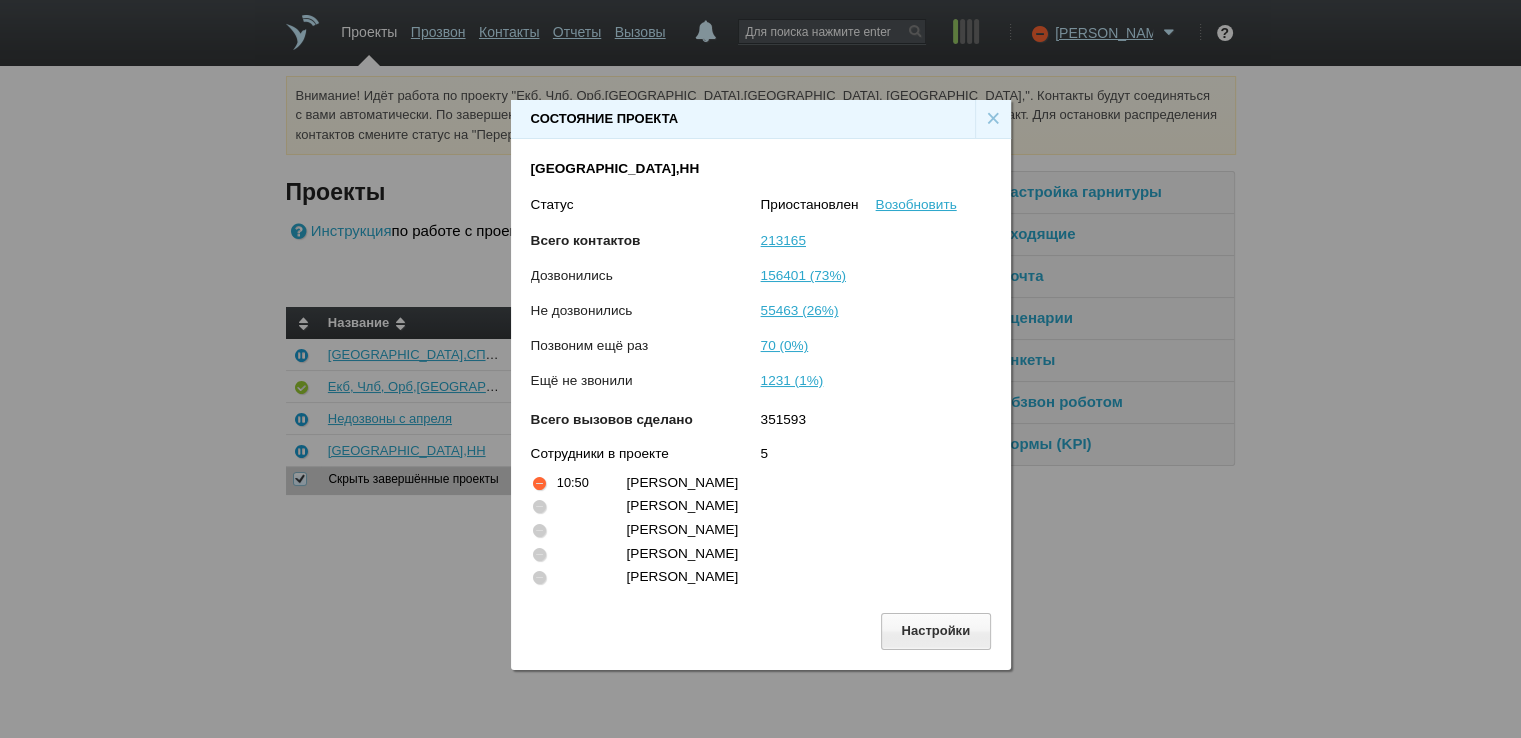 click on "×" at bounding box center (993, 119) 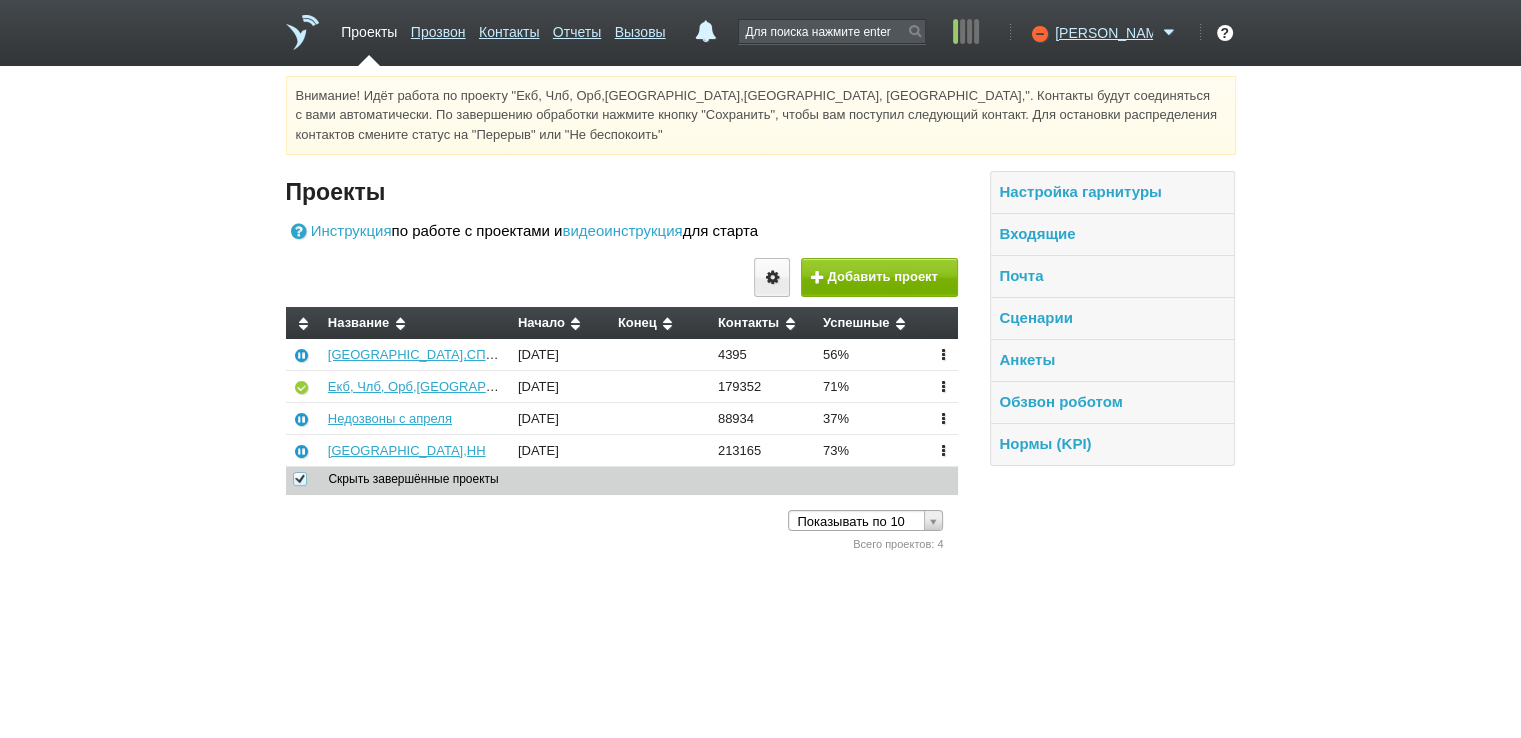 click on "Внимание! Идёт работа по проекту "Екб, Члб, Орб,[GEOGRAPHIC_DATA],[GEOGRAPHIC_DATA], [GEOGRAPHIC_DATA],". Контакты будут соединяться с вами автоматически. По завершению обработки нажмите кнопку "Сохранить", чтобы вам поступил следующий контакт. Для остановки распределения контактов смените статус на "Перерыв" или "Не беспокоить"
Вы можете звонить напрямую из строки поиска - введите номер и нажмите "Позвонить"
Проекты
Инструкция  по работе с проектами и  видеоинструкция  для старта" at bounding box center [760, 315] 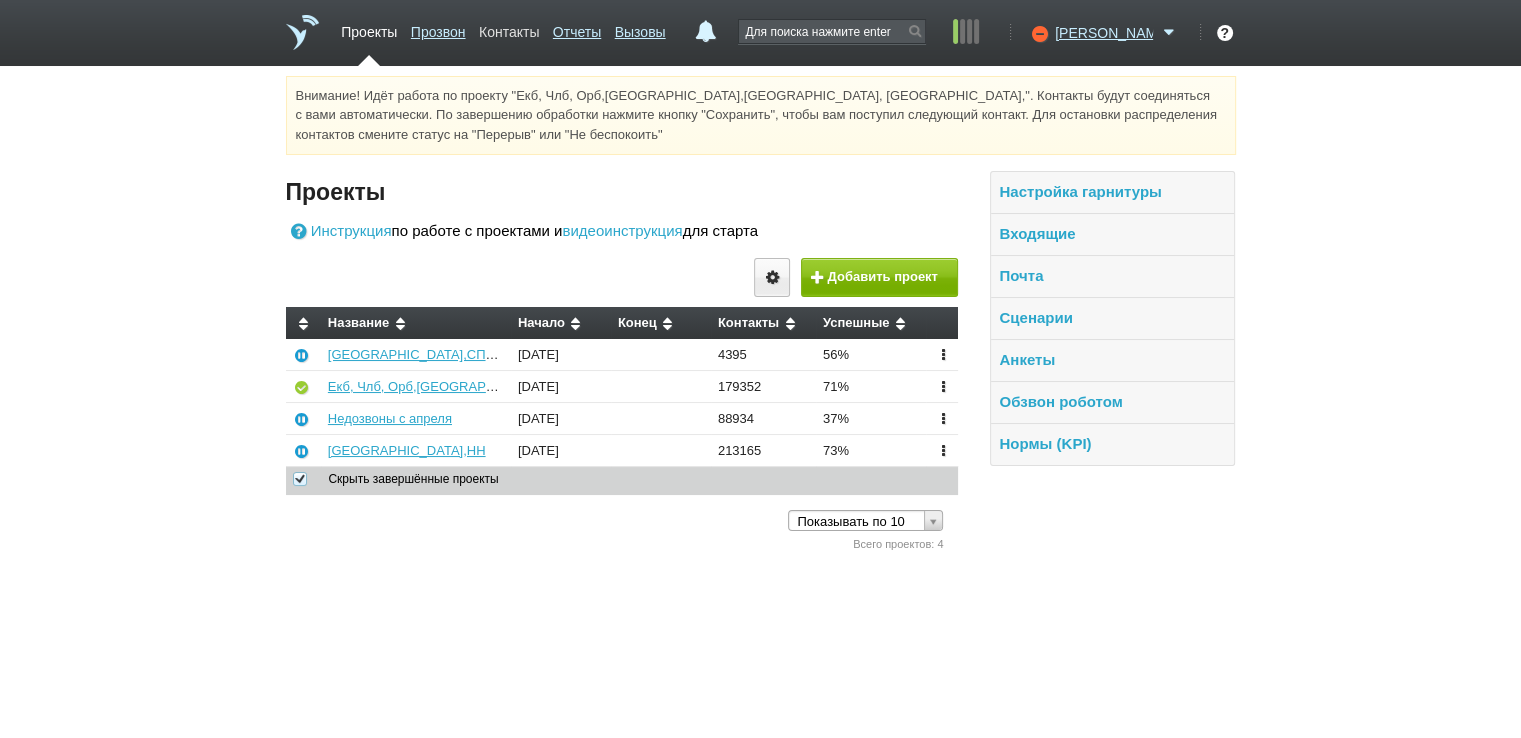 click on "Контакты" at bounding box center (509, 28) 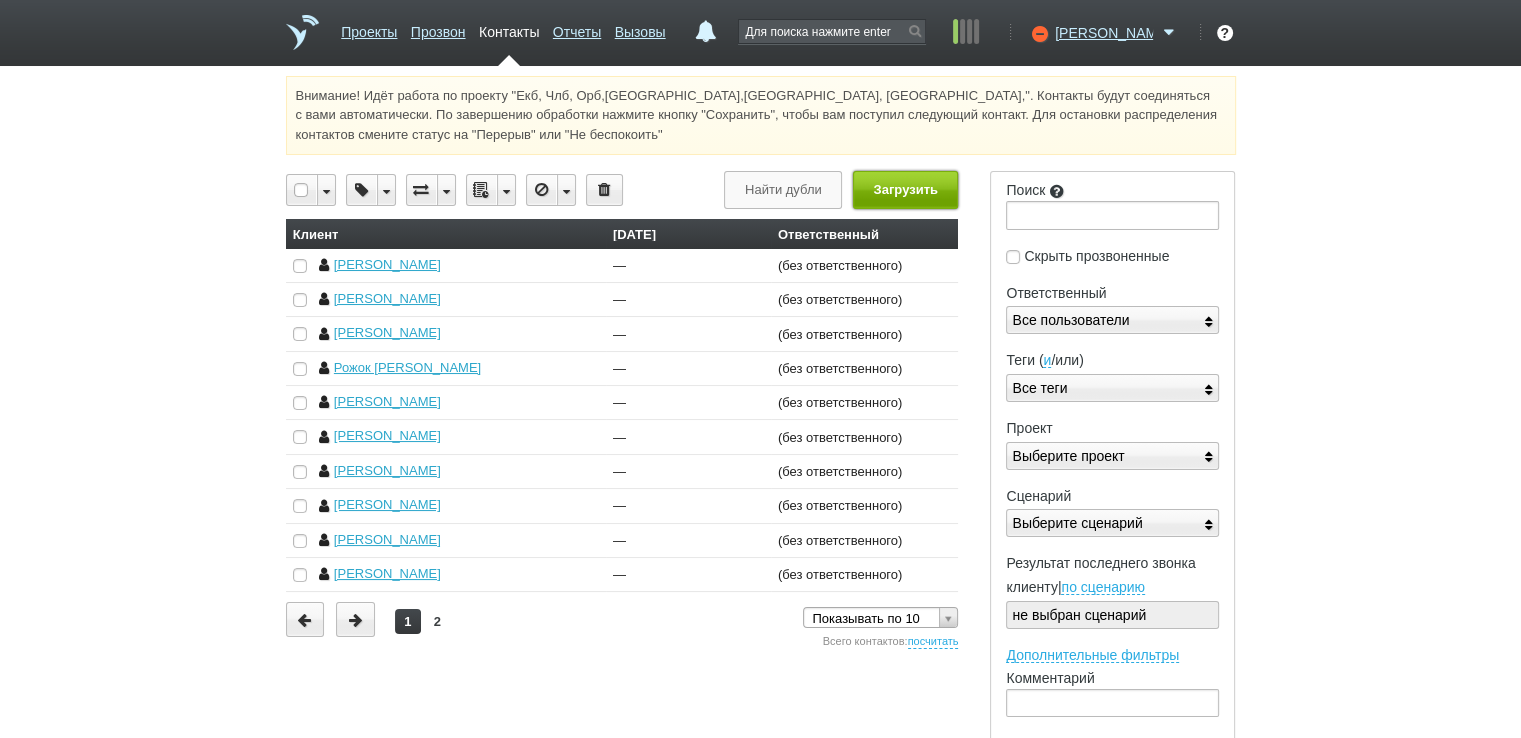 click on "Загрузить" at bounding box center [905, 189] 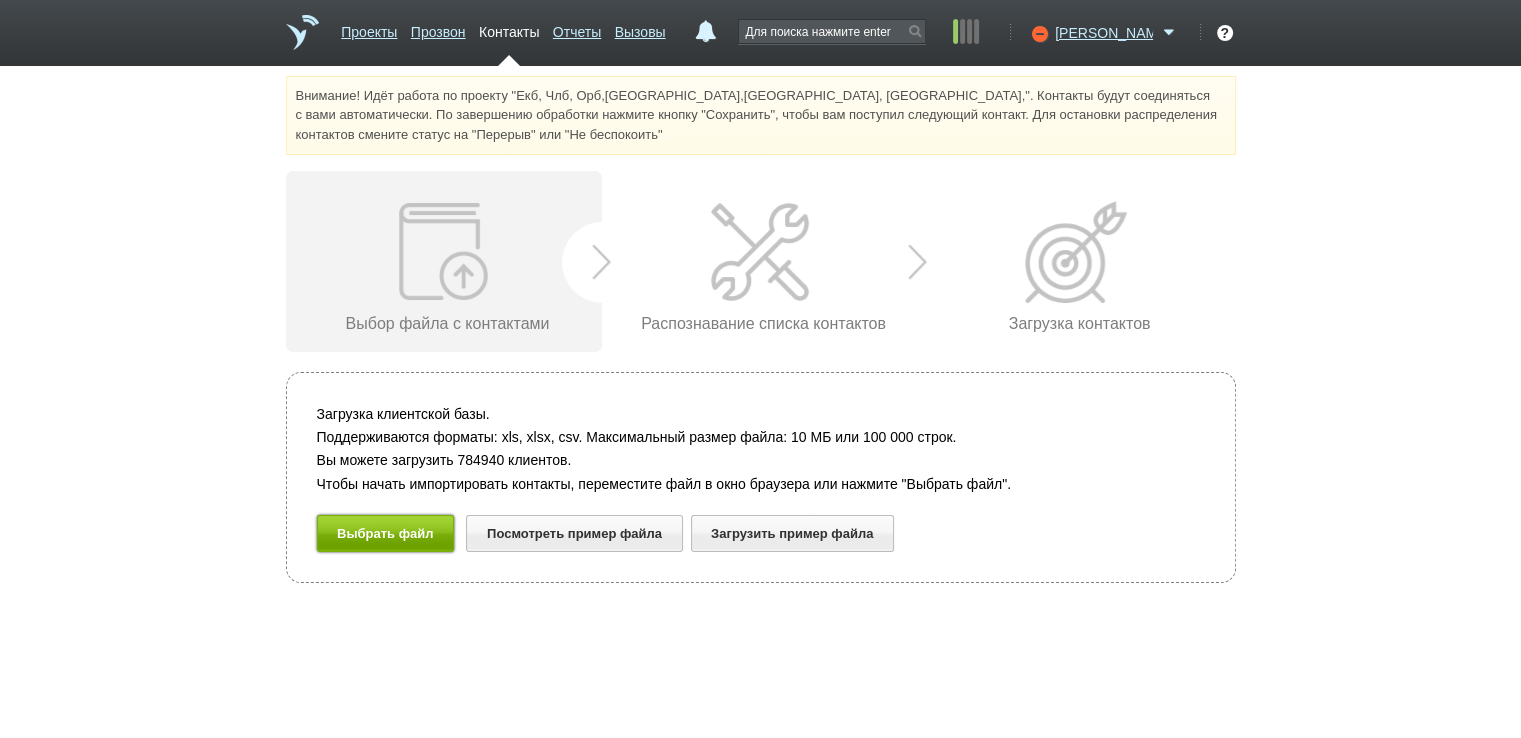 click on "Выбрать файл" at bounding box center [386, 533] 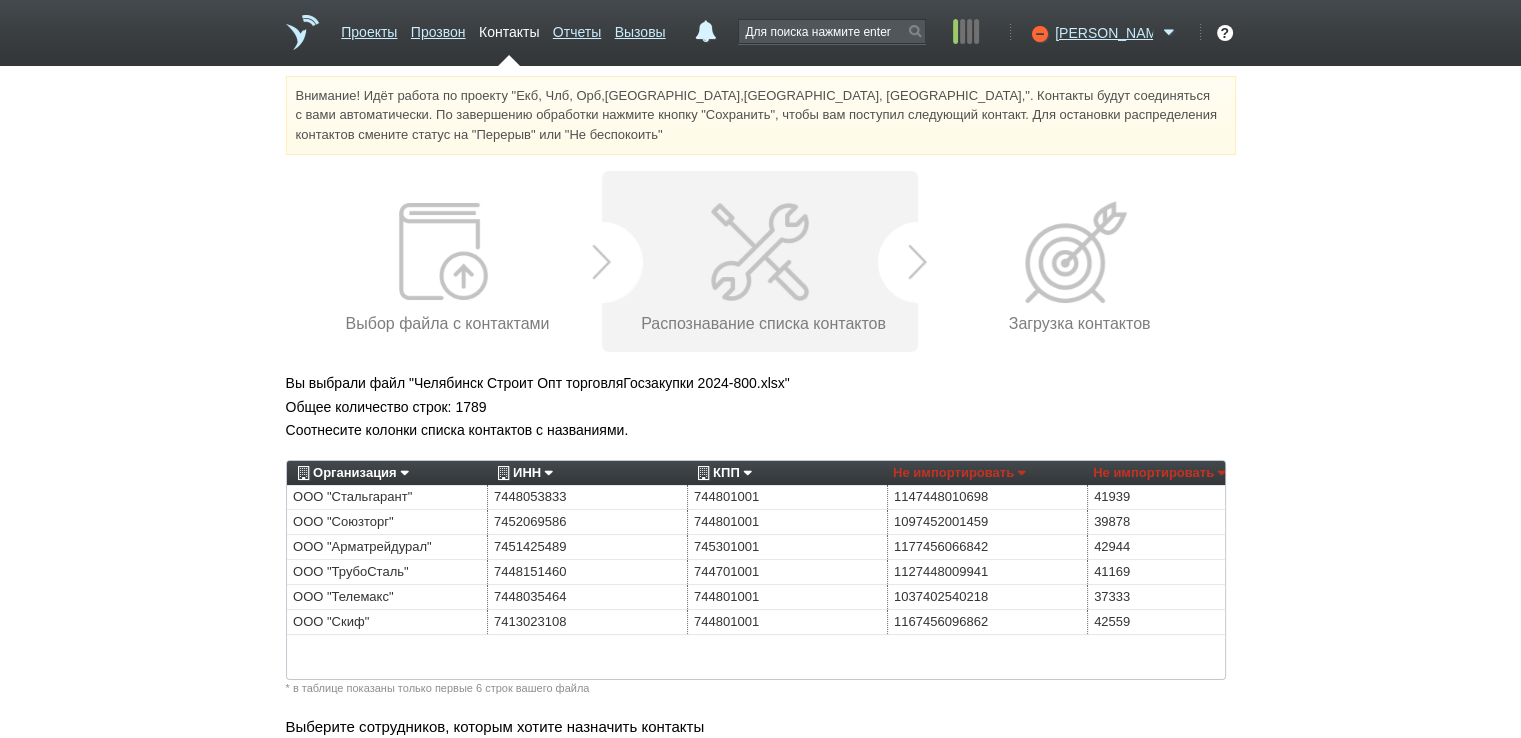 click on "Организация" at bounding box center [350, 473] 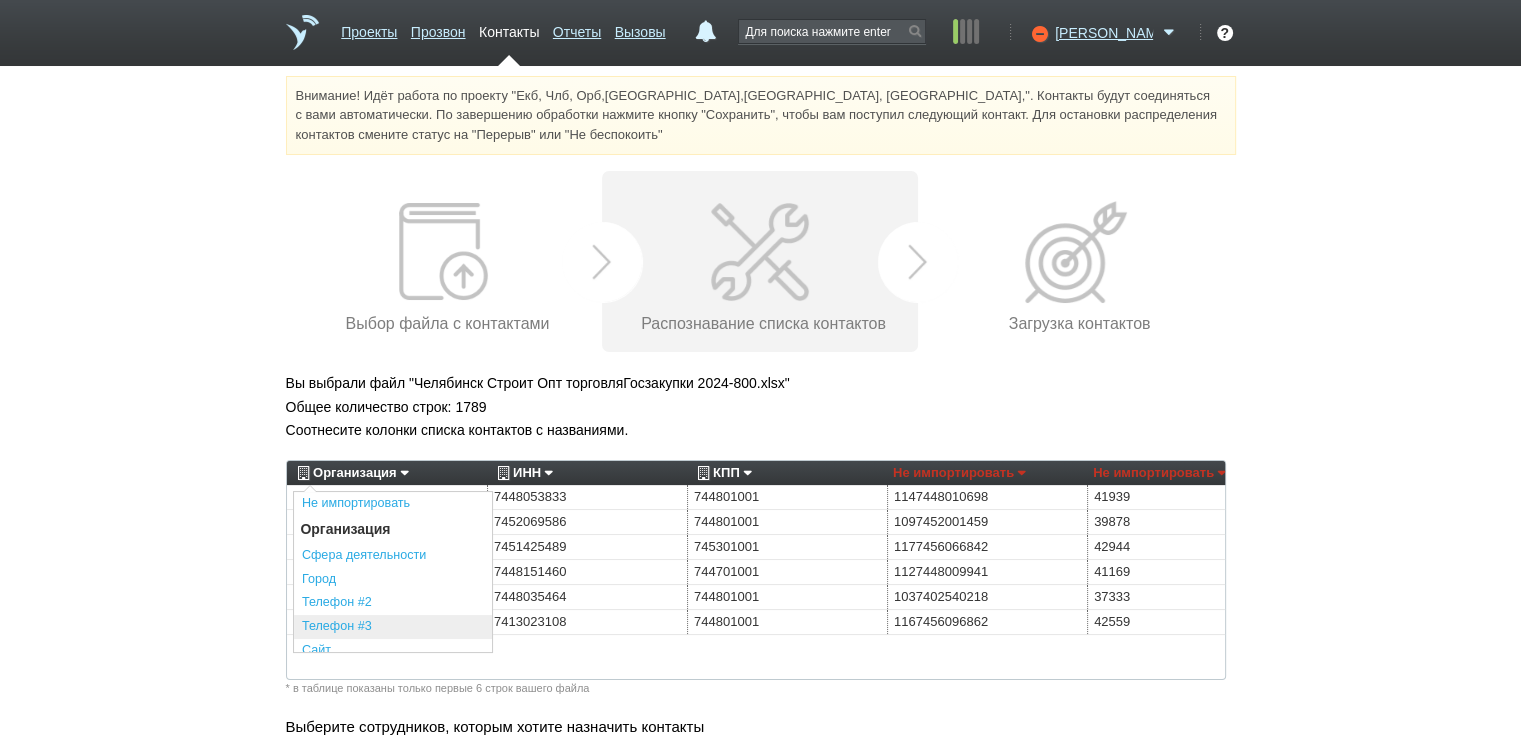 scroll, scrollTop: 440, scrollLeft: 0, axis: vertical 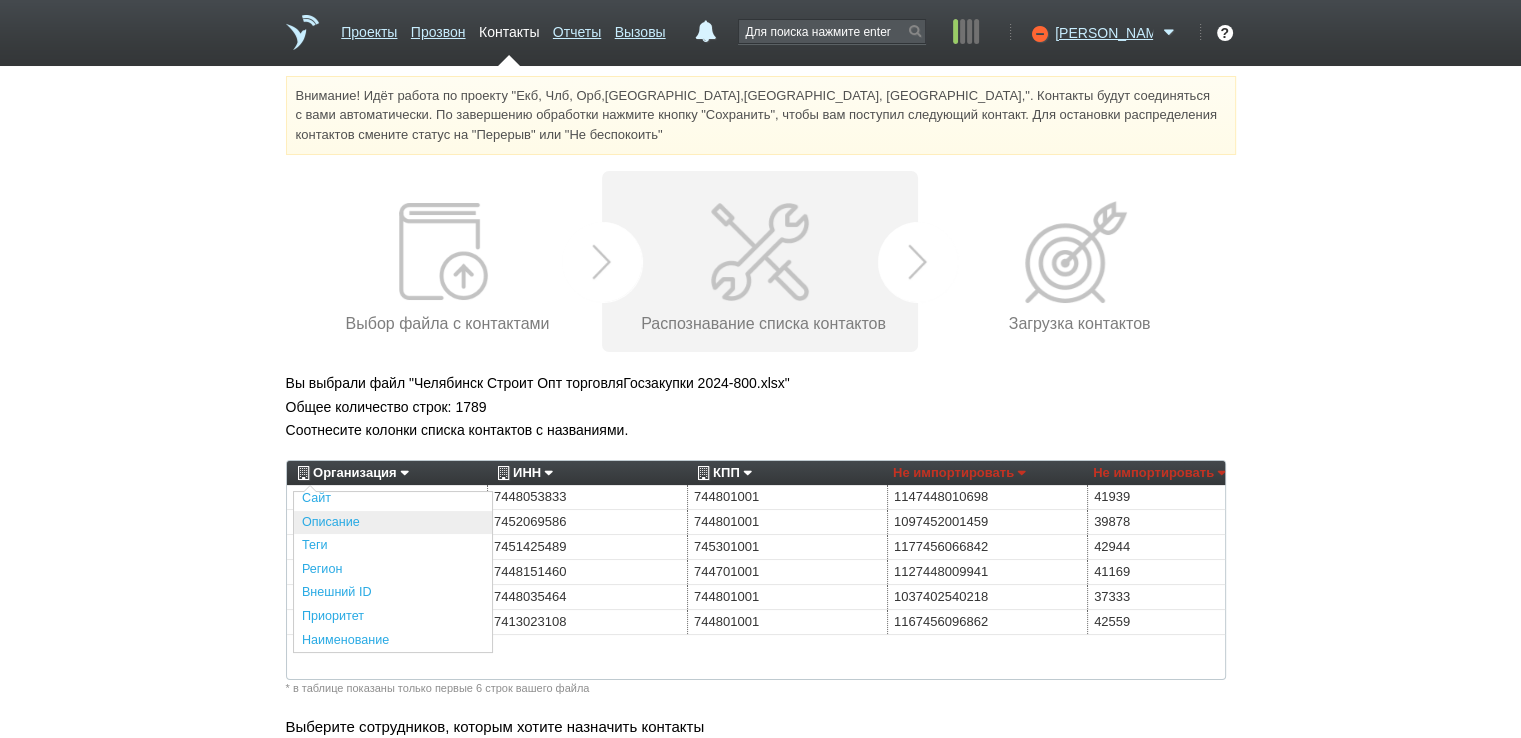 click on "Описание" at bounding box center (393, 523) 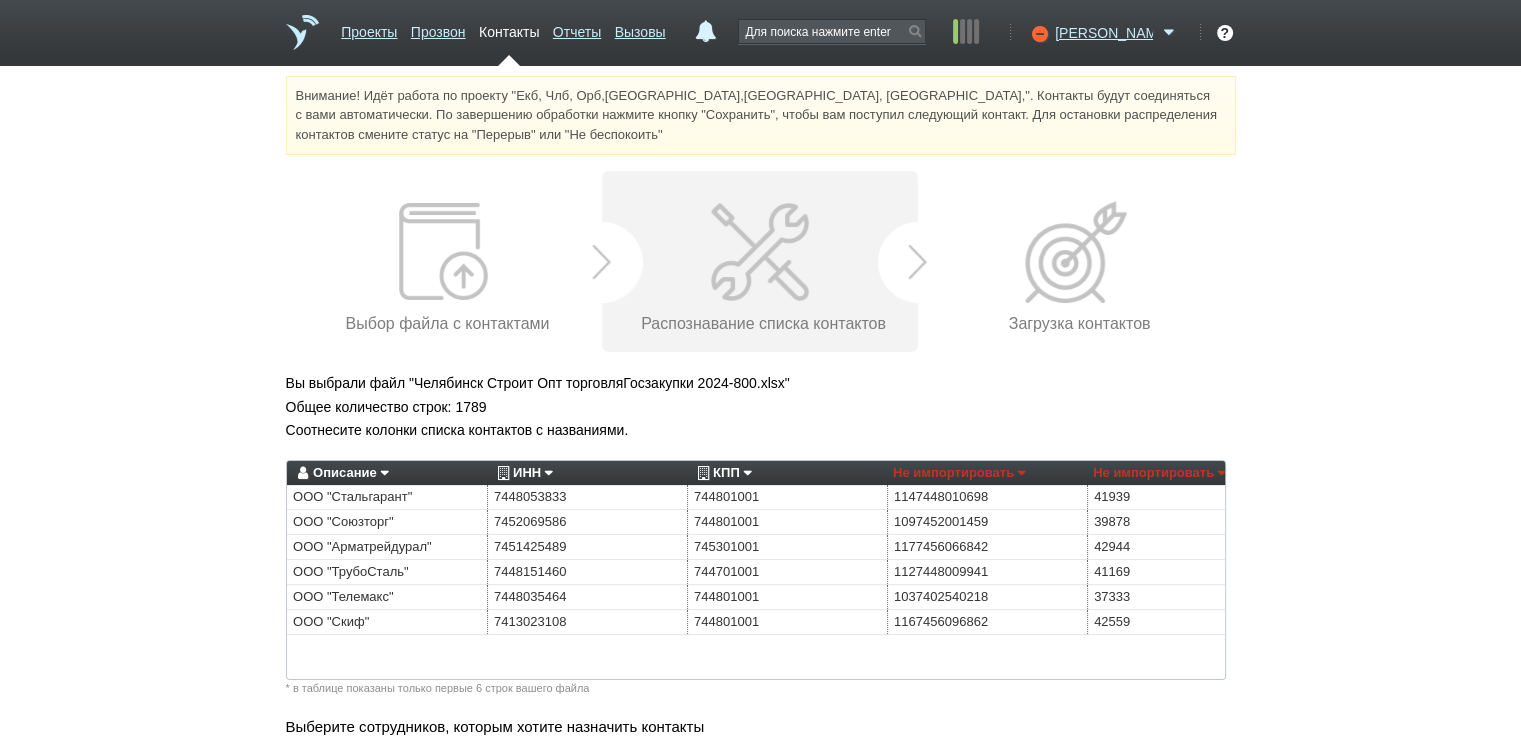 click on "ИНН" at bounding box center (522, 473) 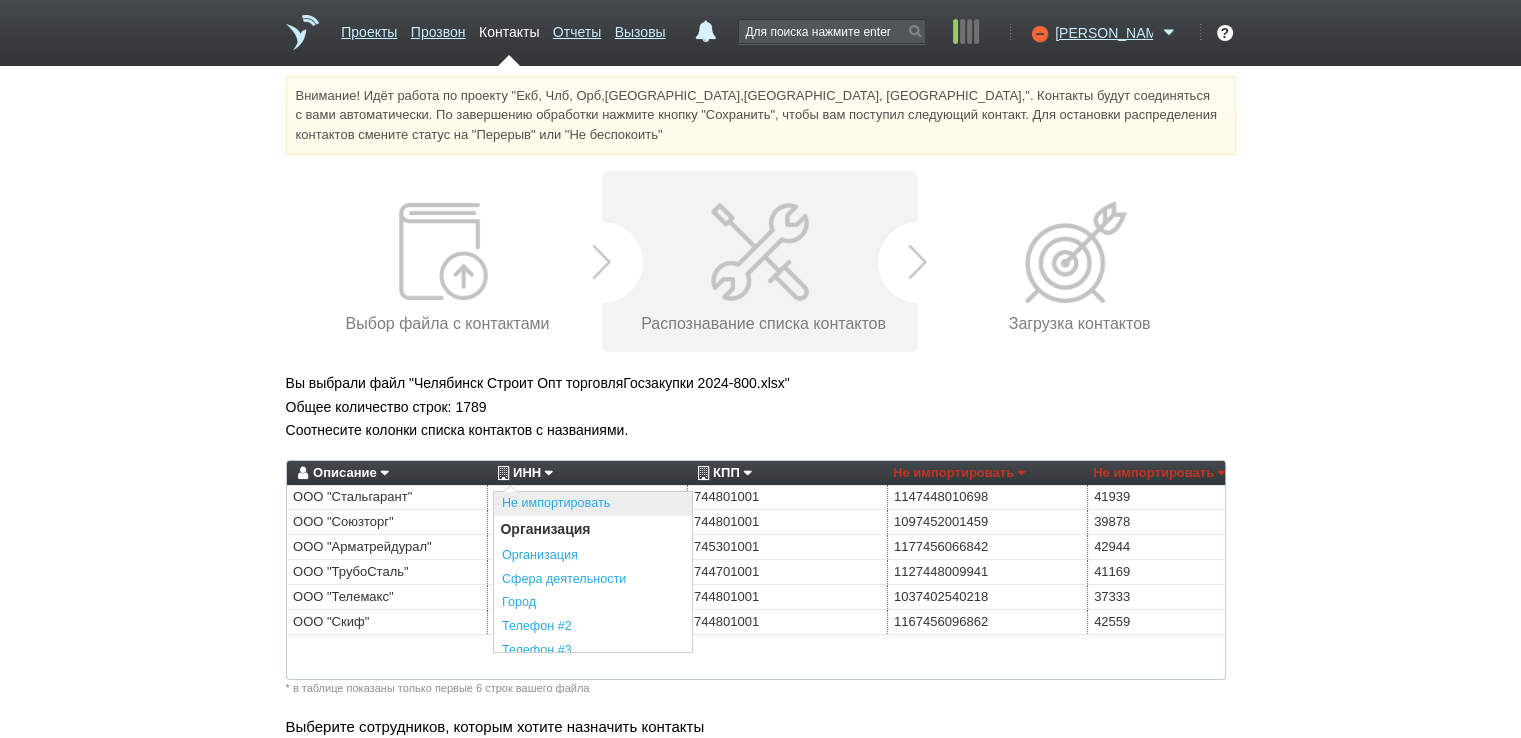 click on "Не импортировать" at bounding box center [593, 504] 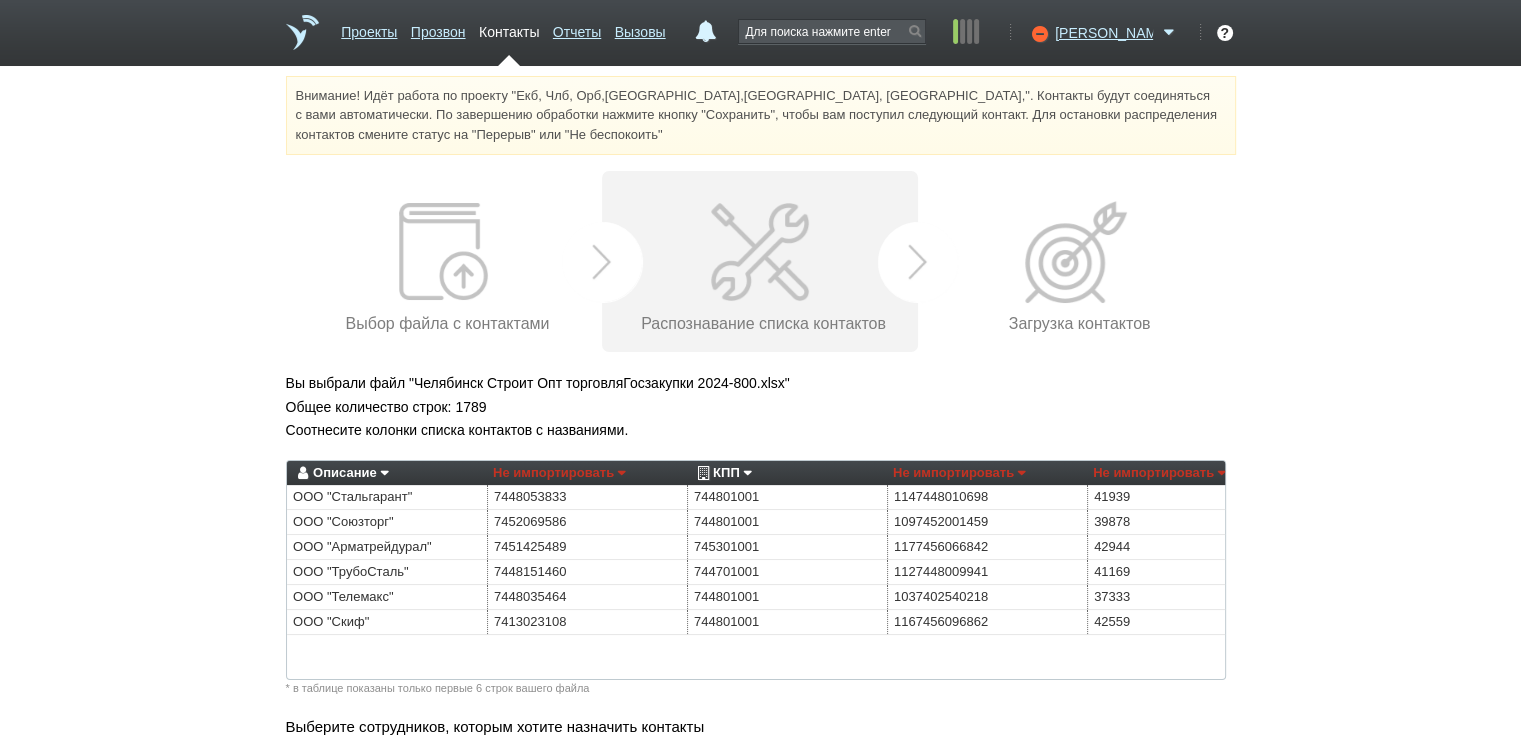 click on "КПП" at bounding box center (722, 473) 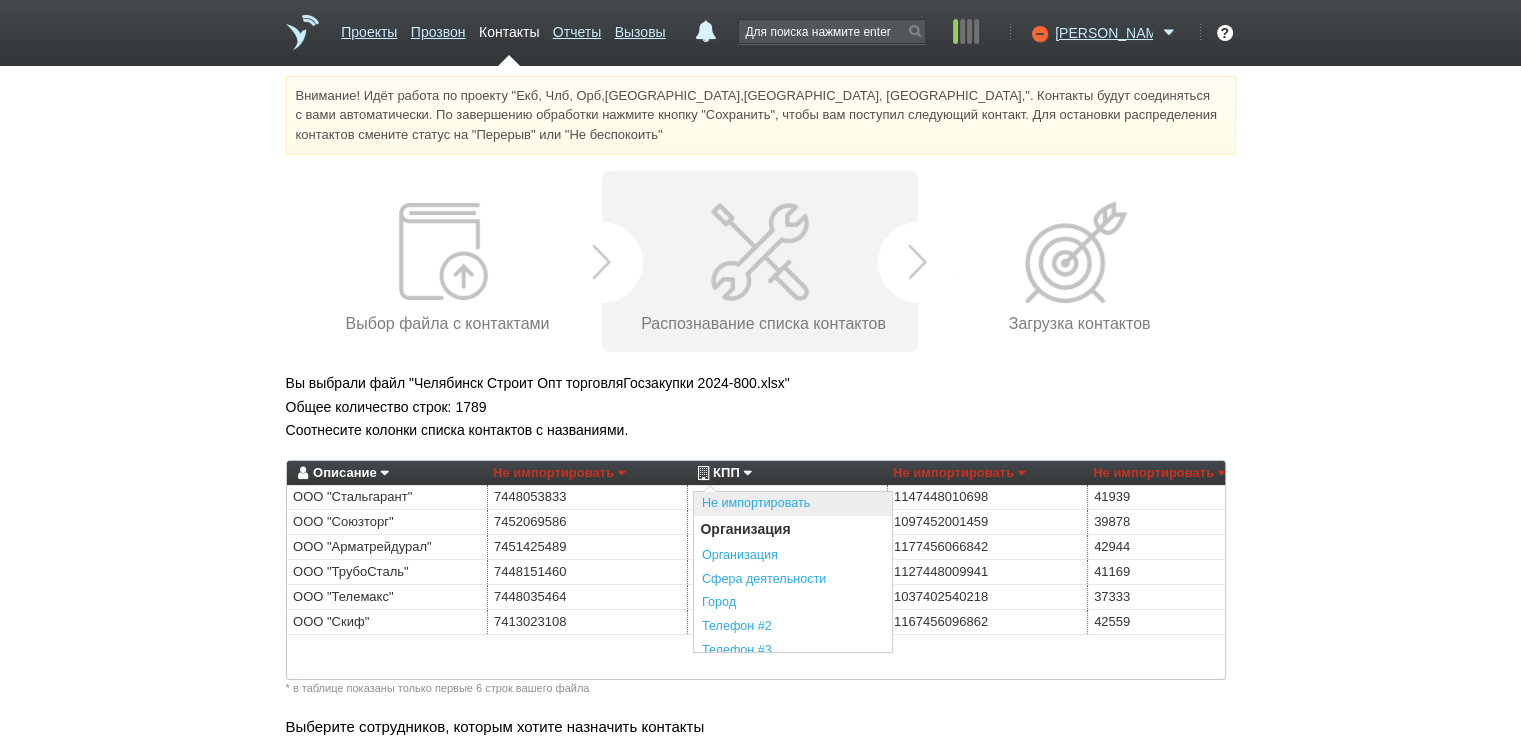 click on "Не импортировать" at bounding box center [793, 504] 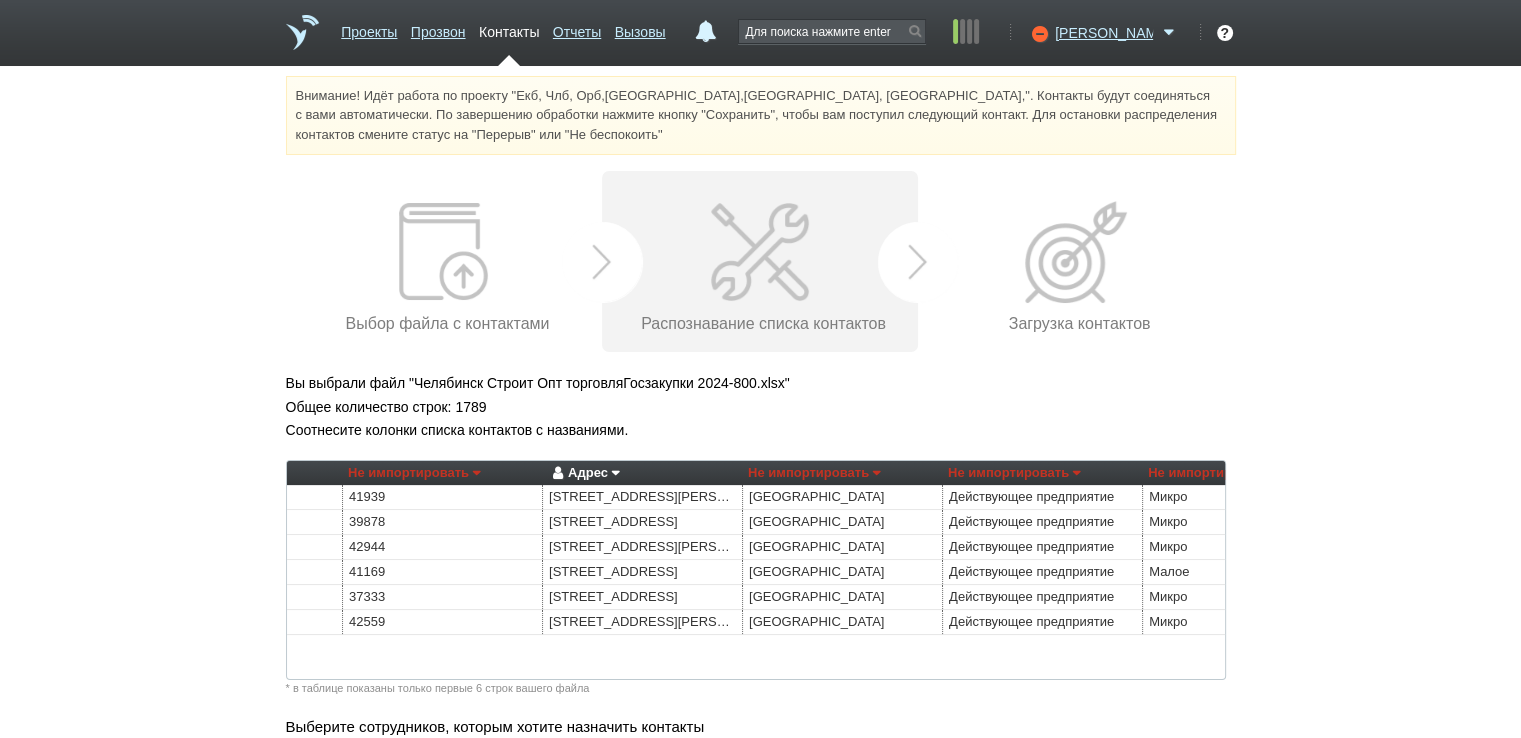 scroll, scrollTop: 0, scrollLeft: 760, axis: horizontal 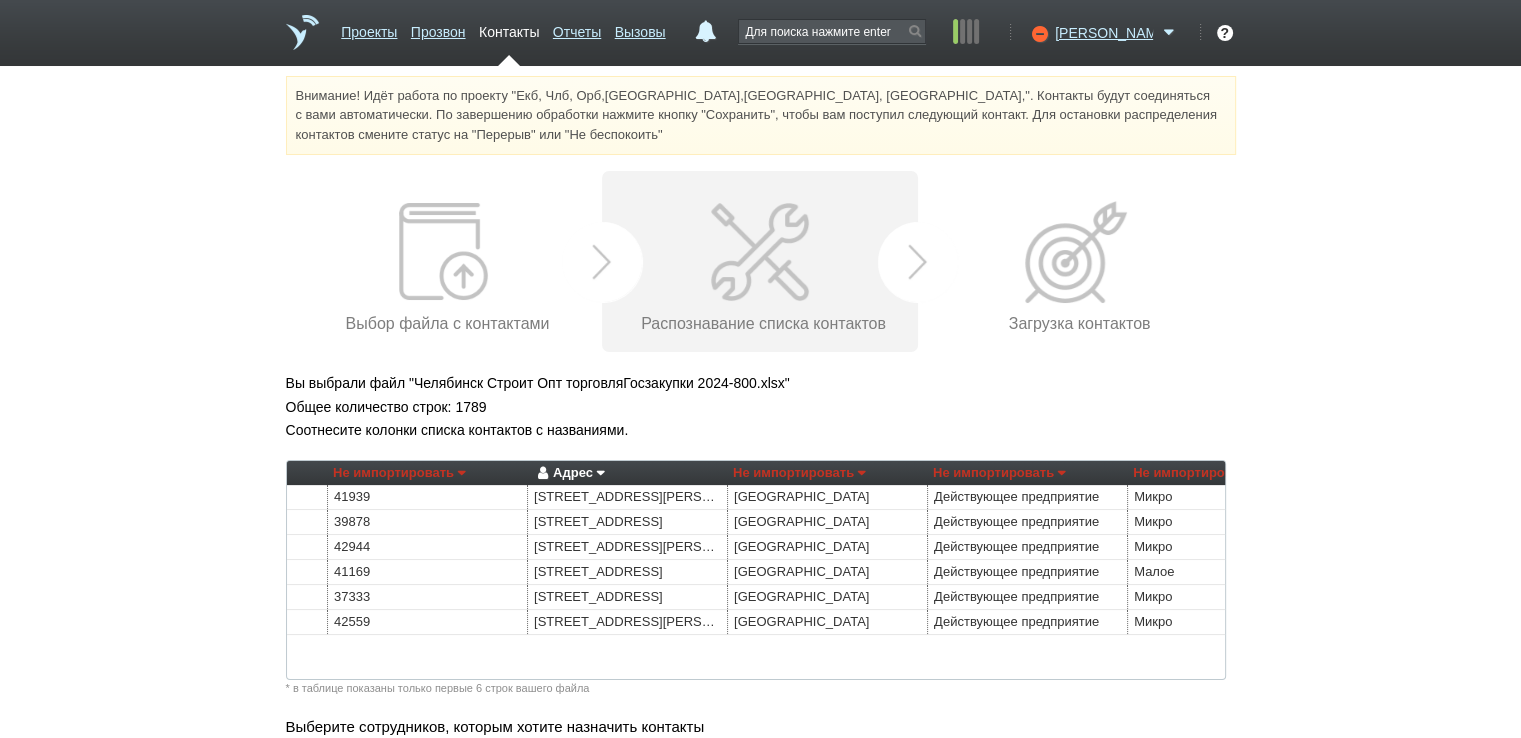 click on "Адрес" at bounding box center (568, 473) 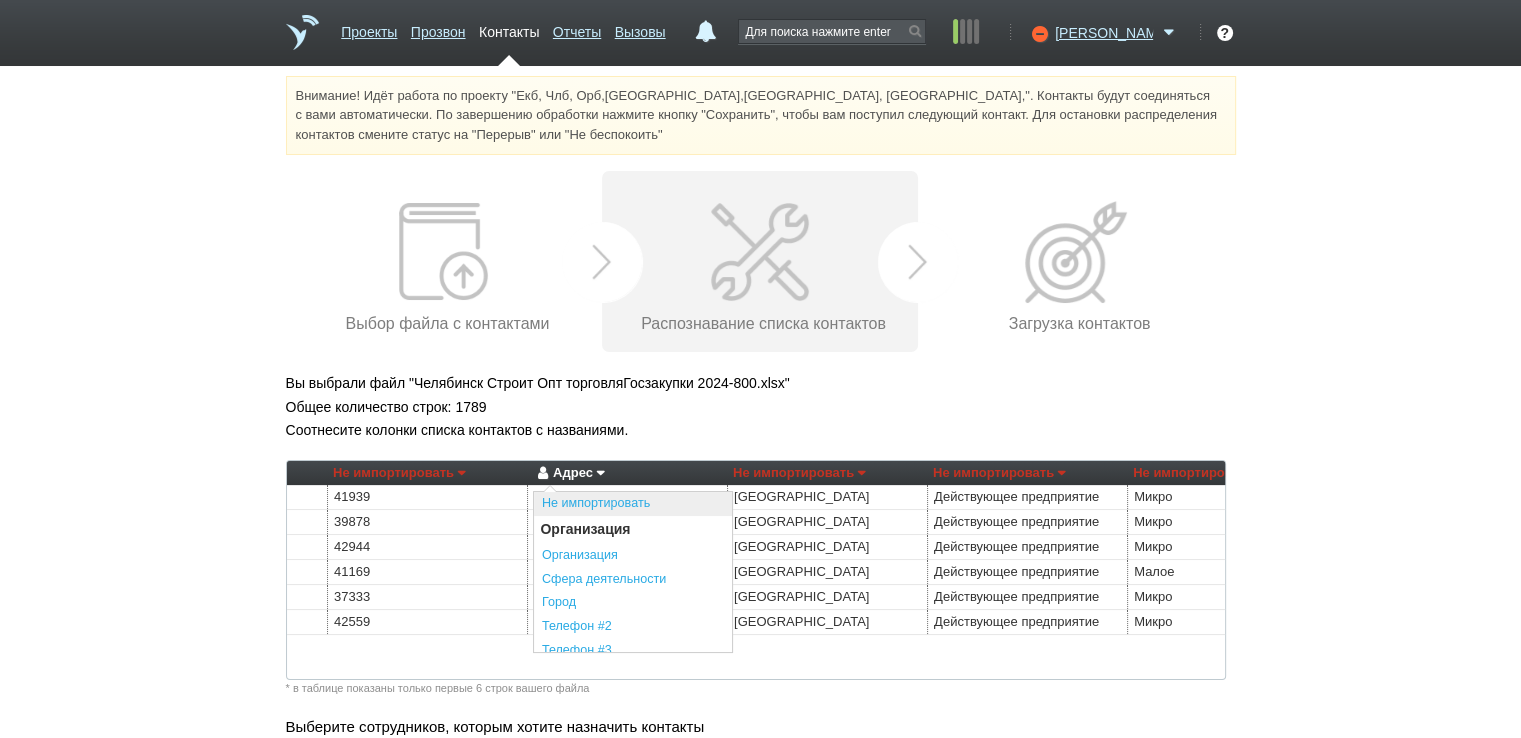 click on "Не импортировать" at bounding box center [633, 504] 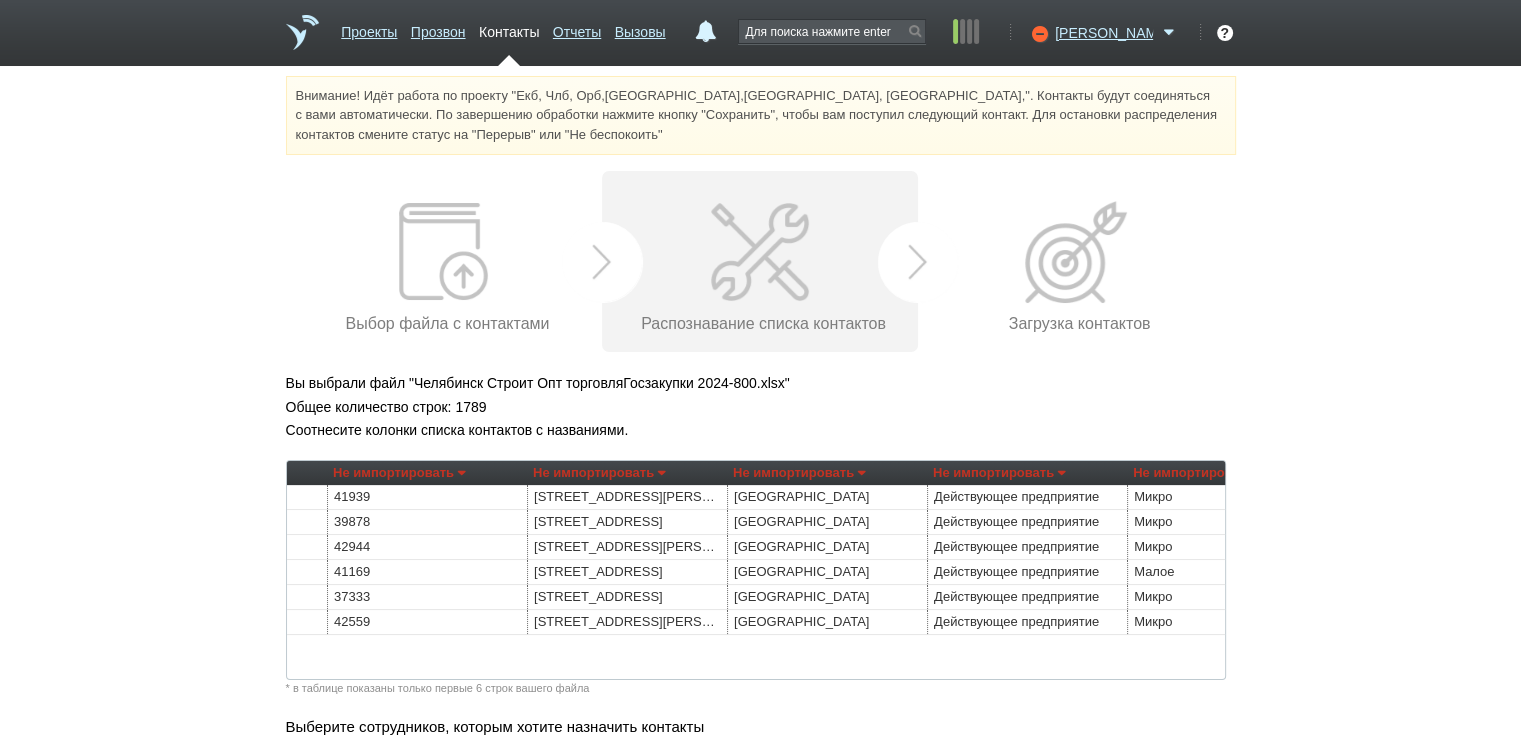 click on "Не импортировать" at bounding box center (799, 473) 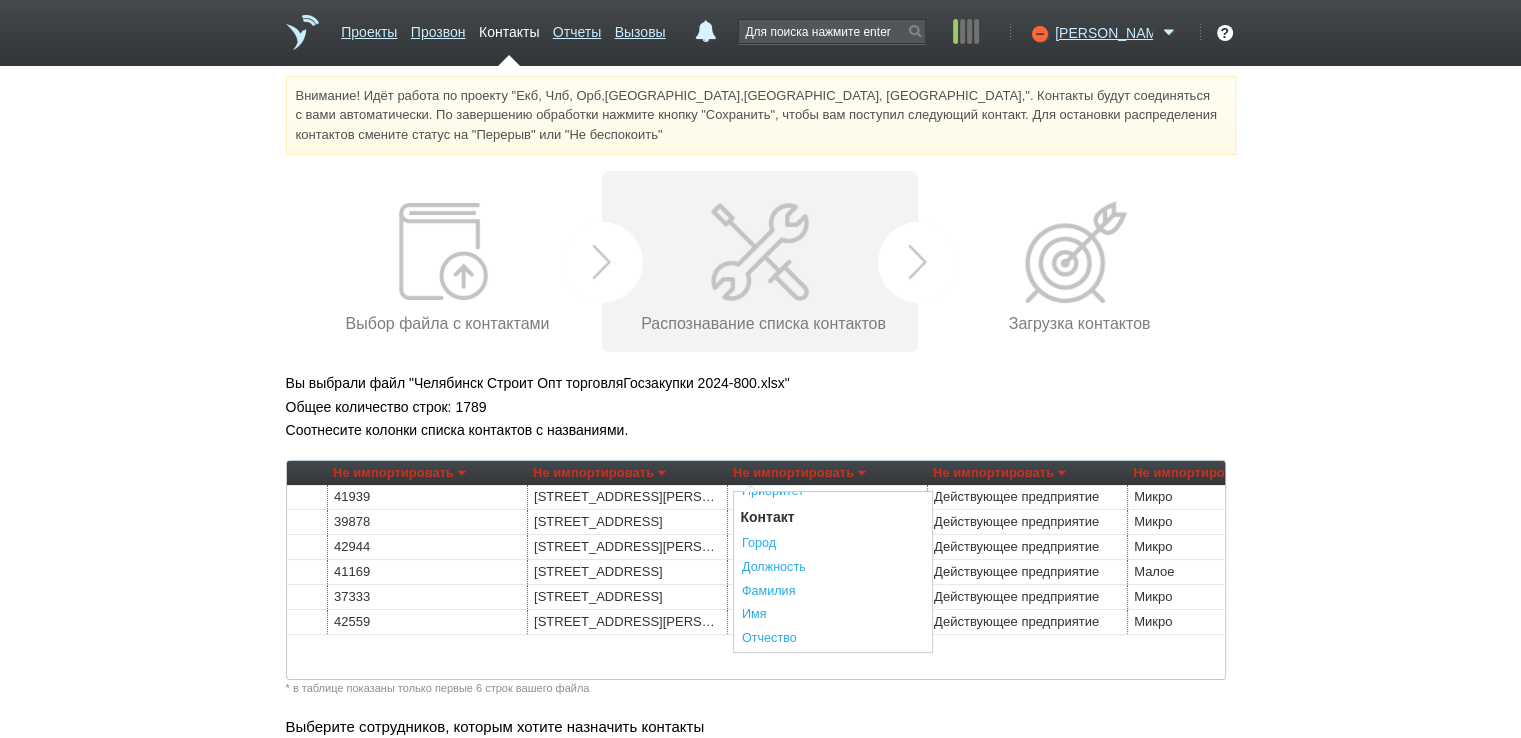 scroll, scrollTop: 500, scrollLeft: 0, axis: vertical 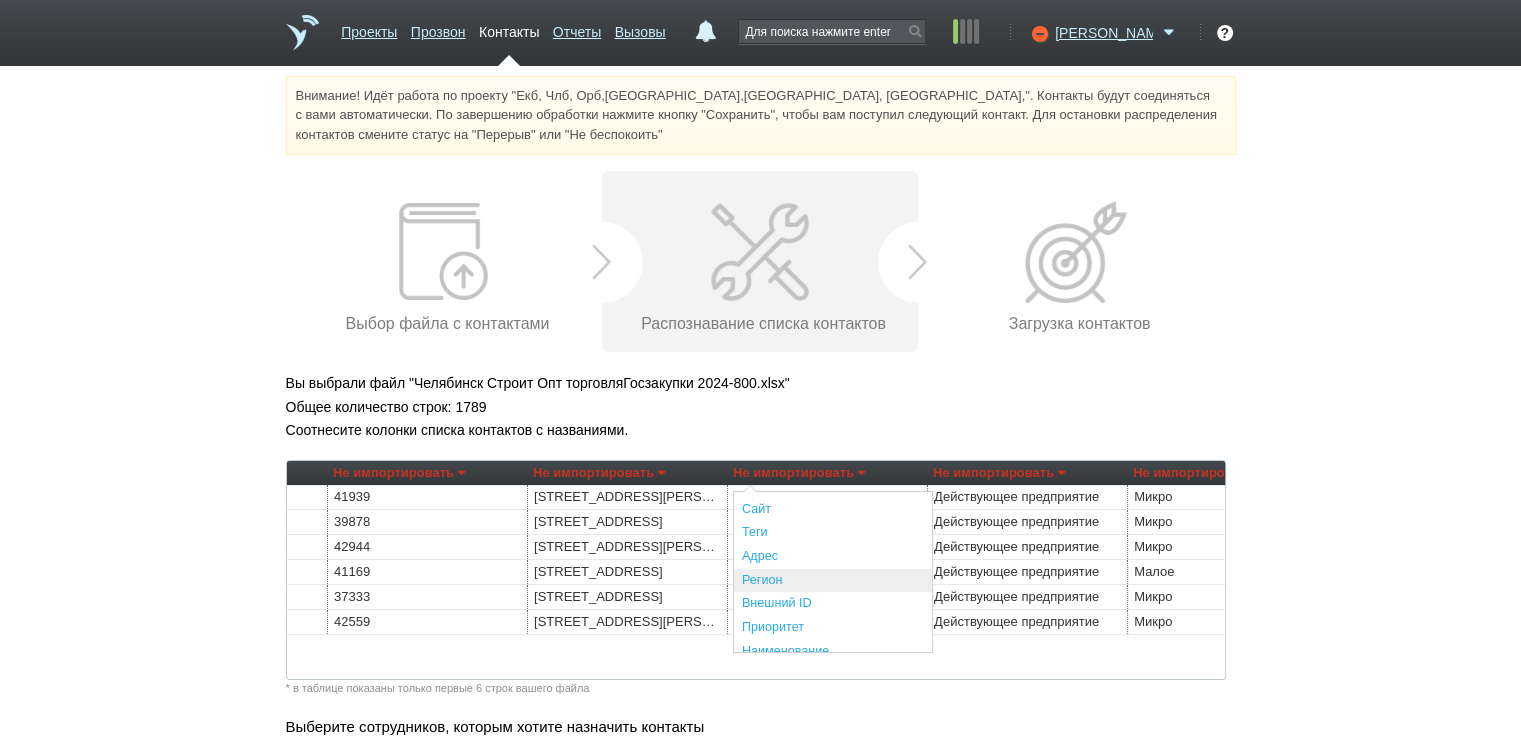 click on "Регион" at bounding box center (833, 581) 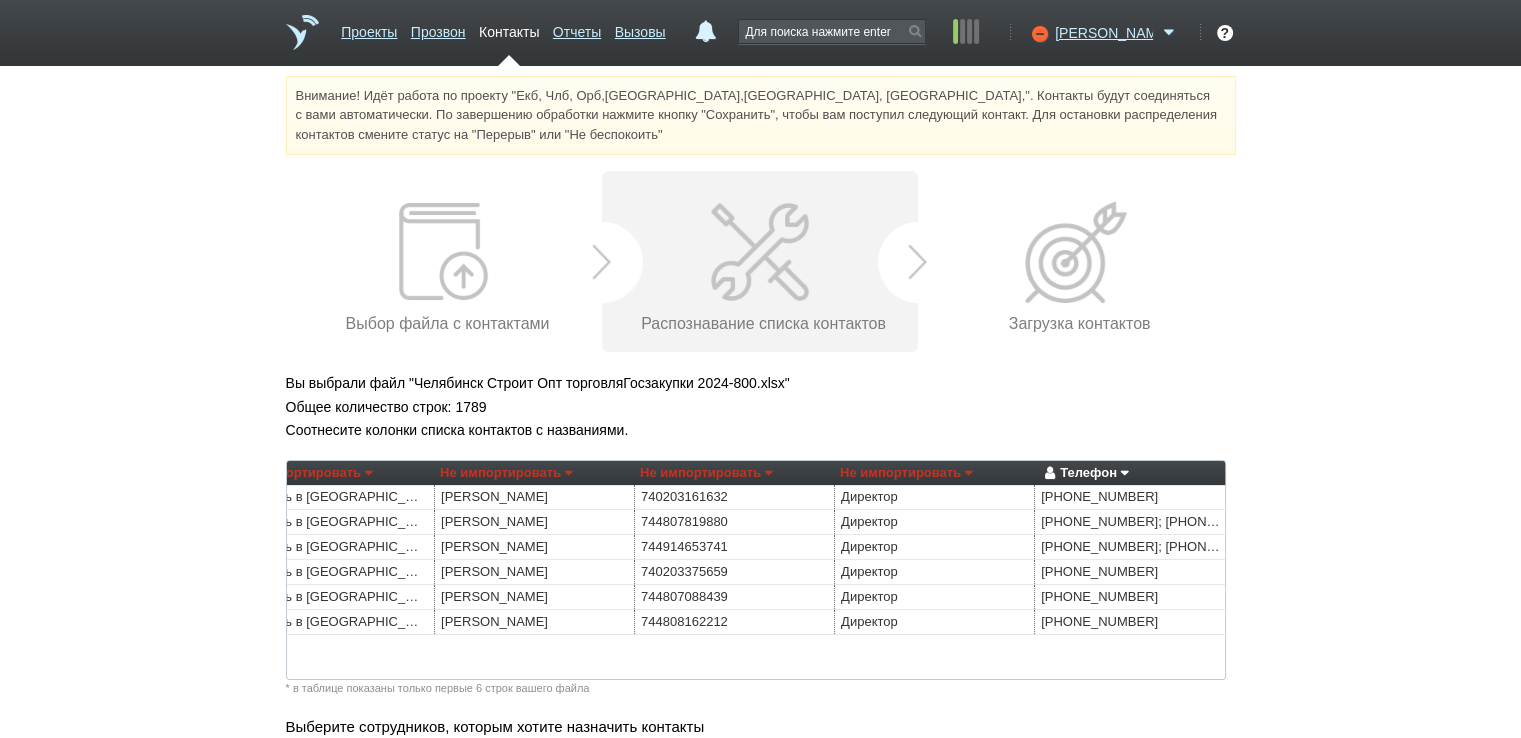 scroll, scrollTop: 0, scrollLeft: 1854, axis: horizontal 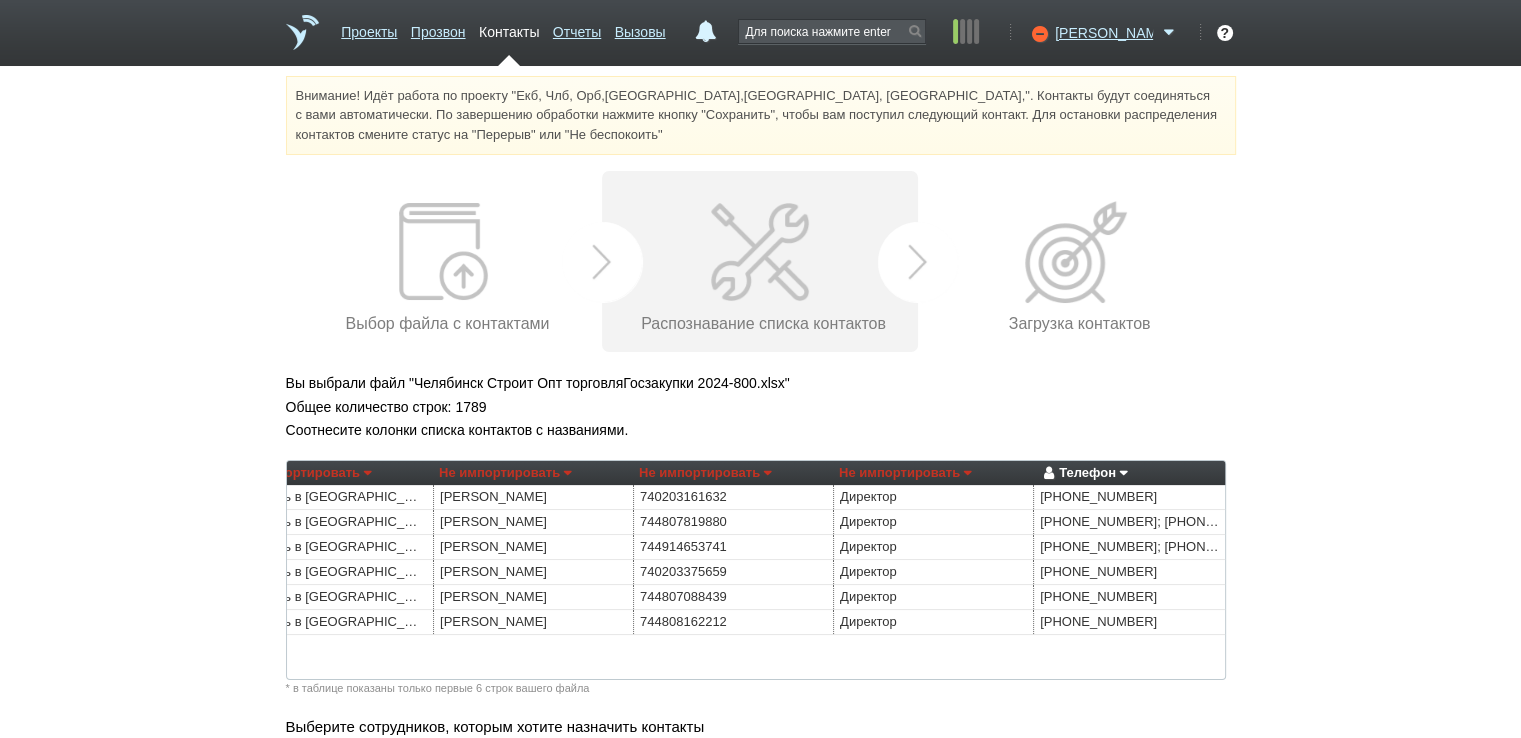 click on "Не импортировать" at bounding box center [505, 473] 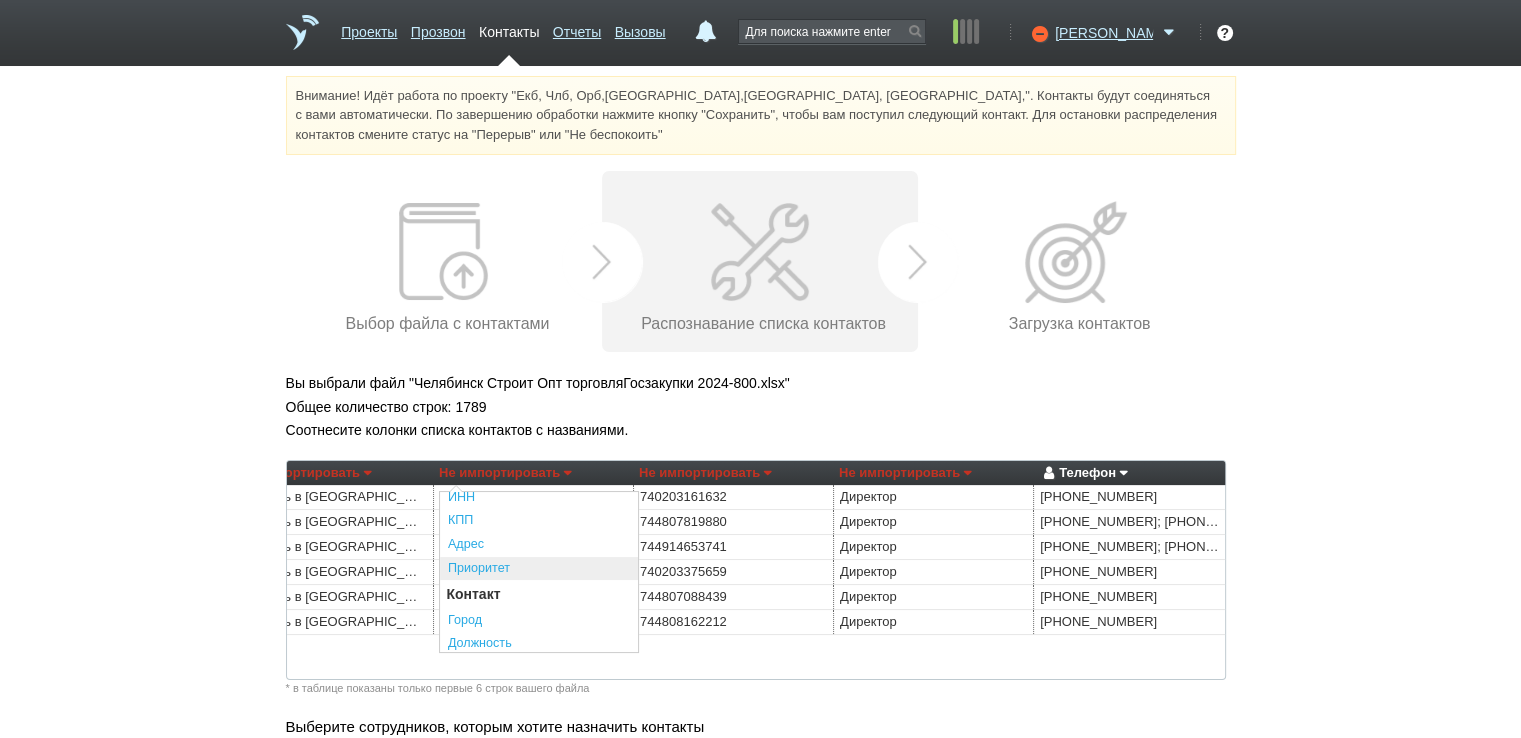 scroll, scrollTop: 300, scrollLeft: 0, axis: vertical 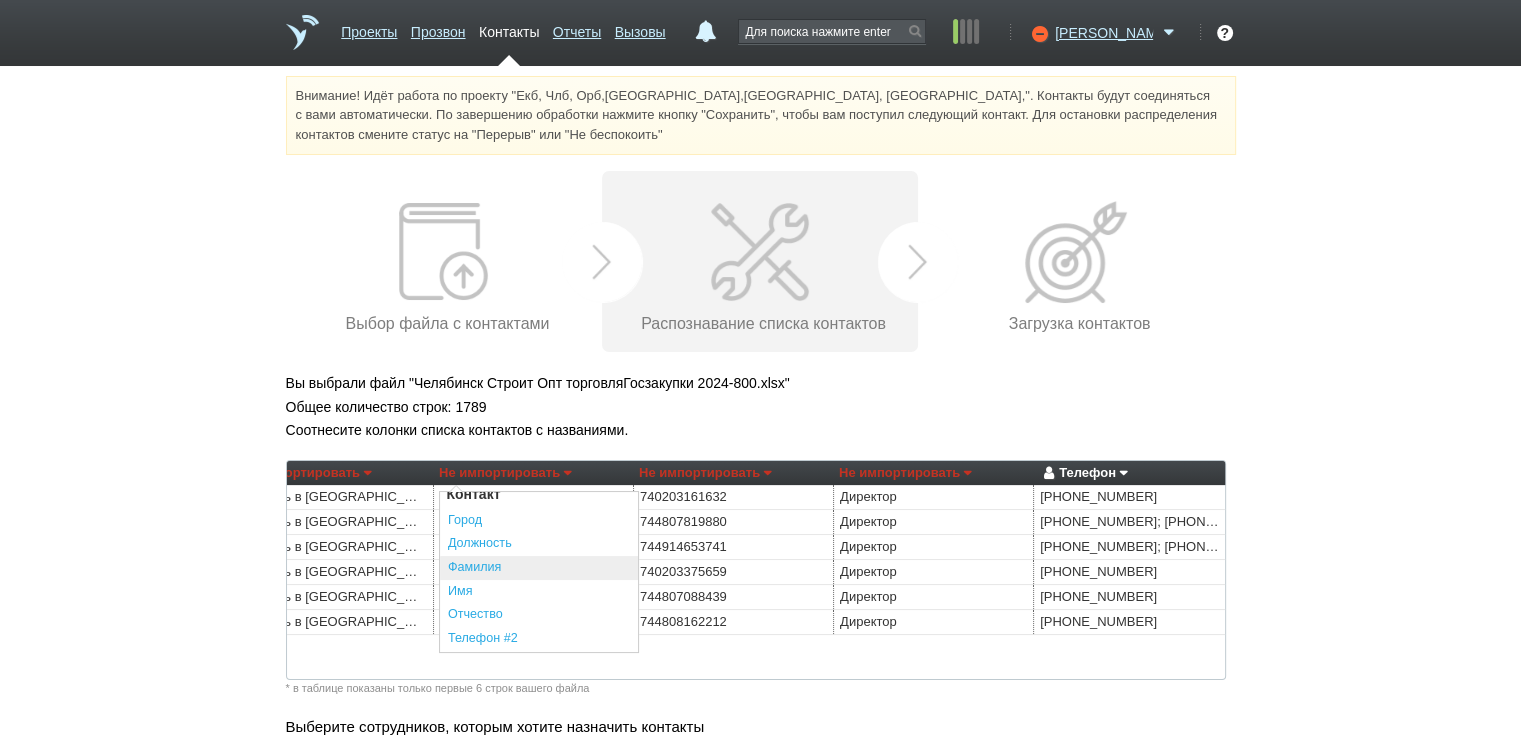 click on "Фамилия" at bounding box center (539, 568) 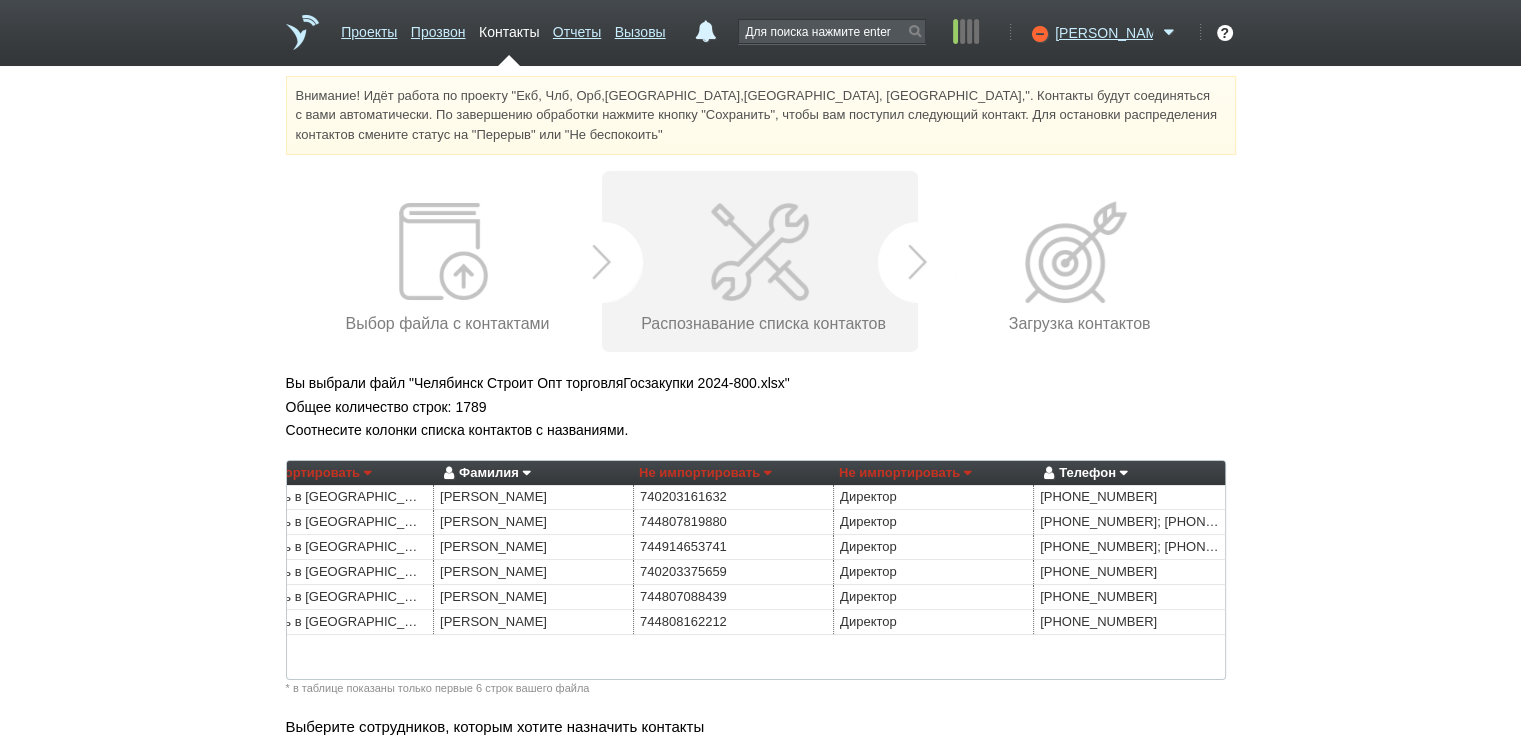 click on "Не импортировать" at bounding box center (905, 473) 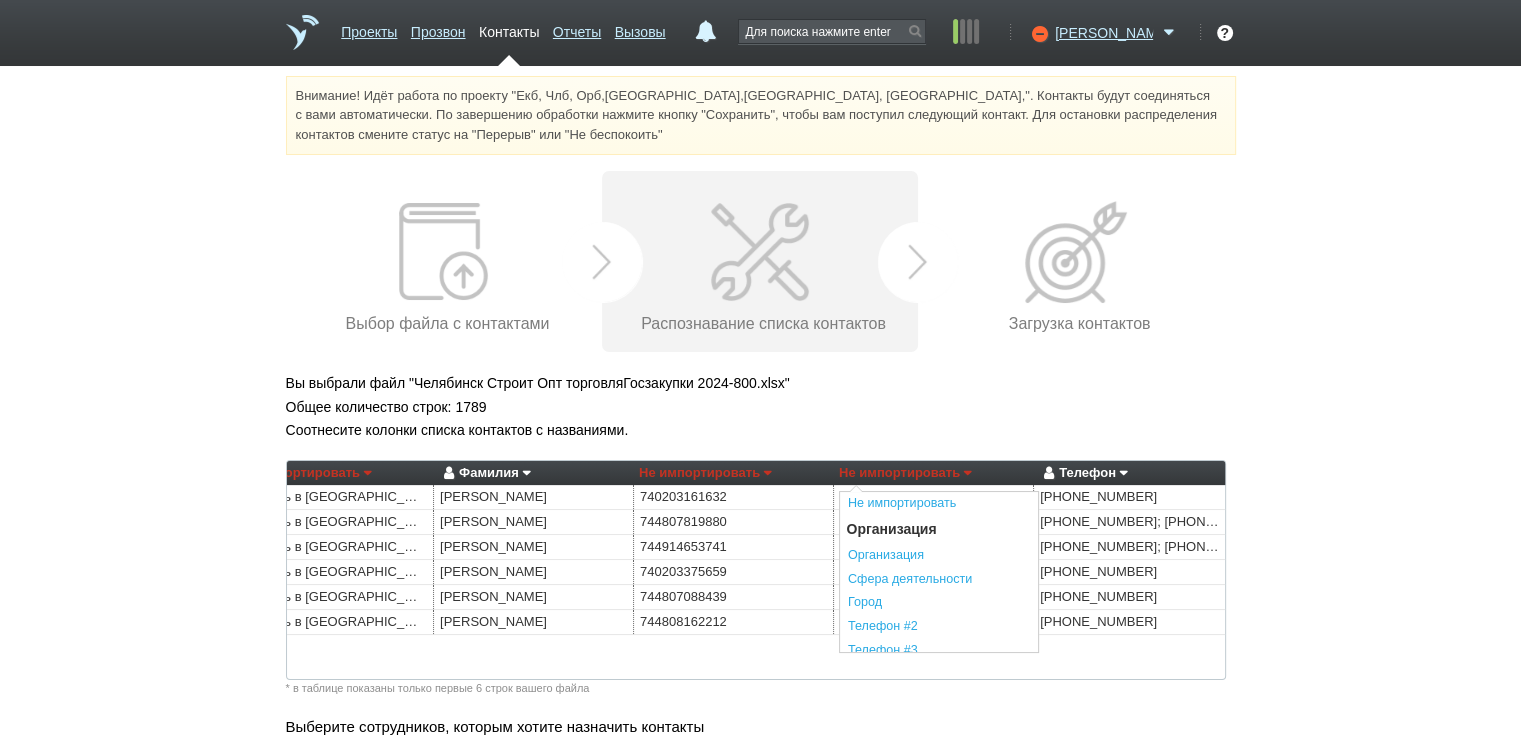 scroll, scrollTop: 200, scrollLeft: 0, axis: vertical 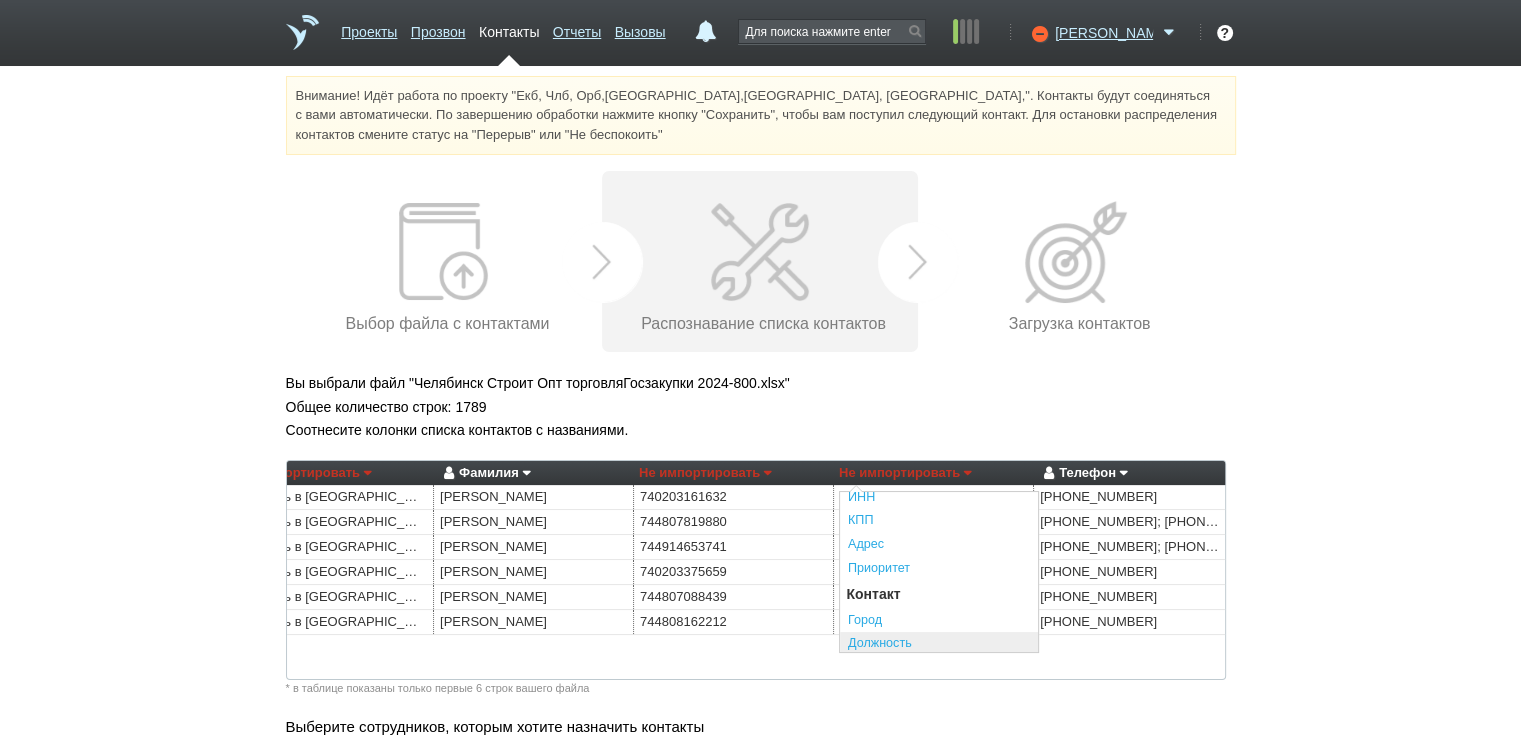 click on "Должность" at bounding box center [939, 644] 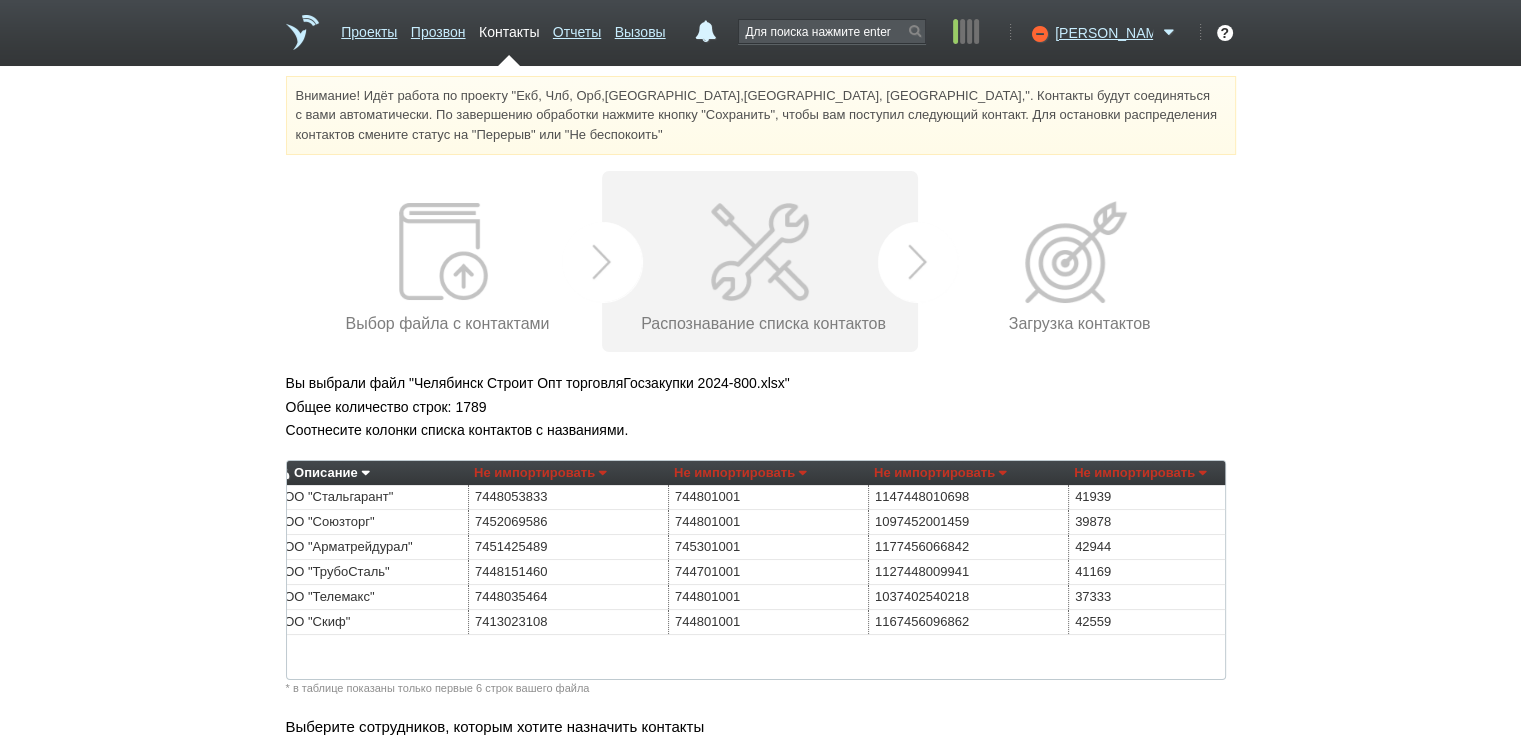 scroll, scrollTop: 0, scrollLeft: 0, axis: both 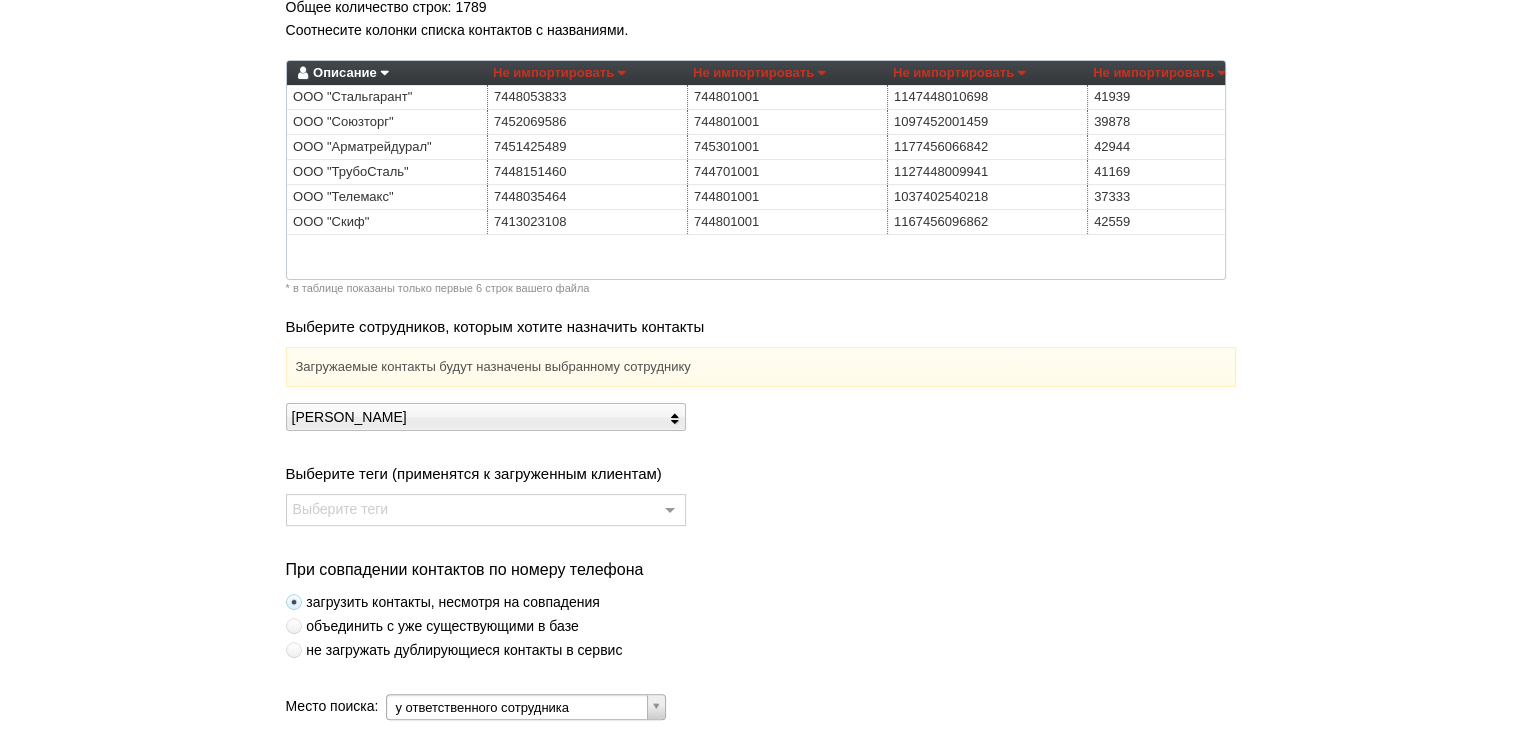 click at bounding box center [294, 650] 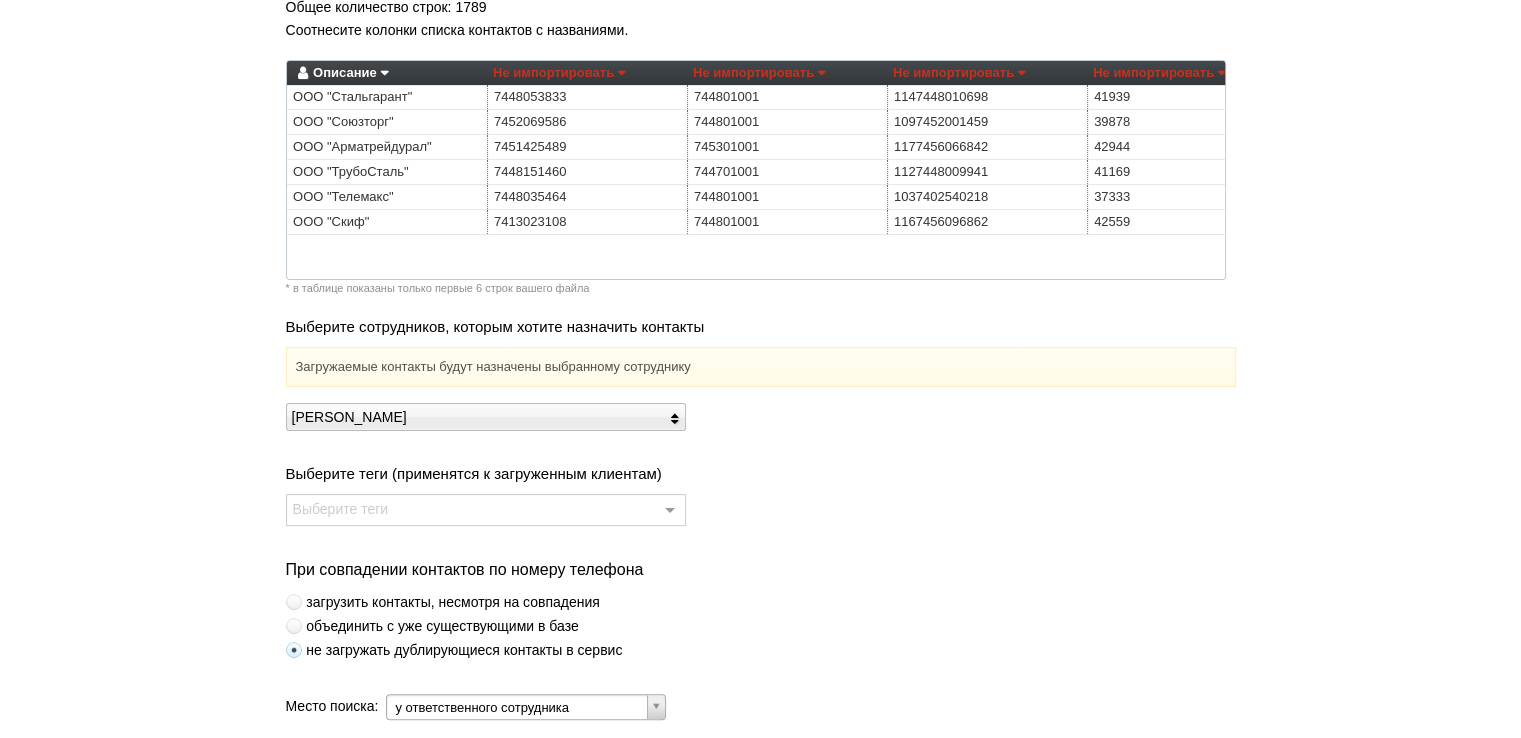 scroll, scrollTop: 546, scrollLeft: 0, axis: vertical 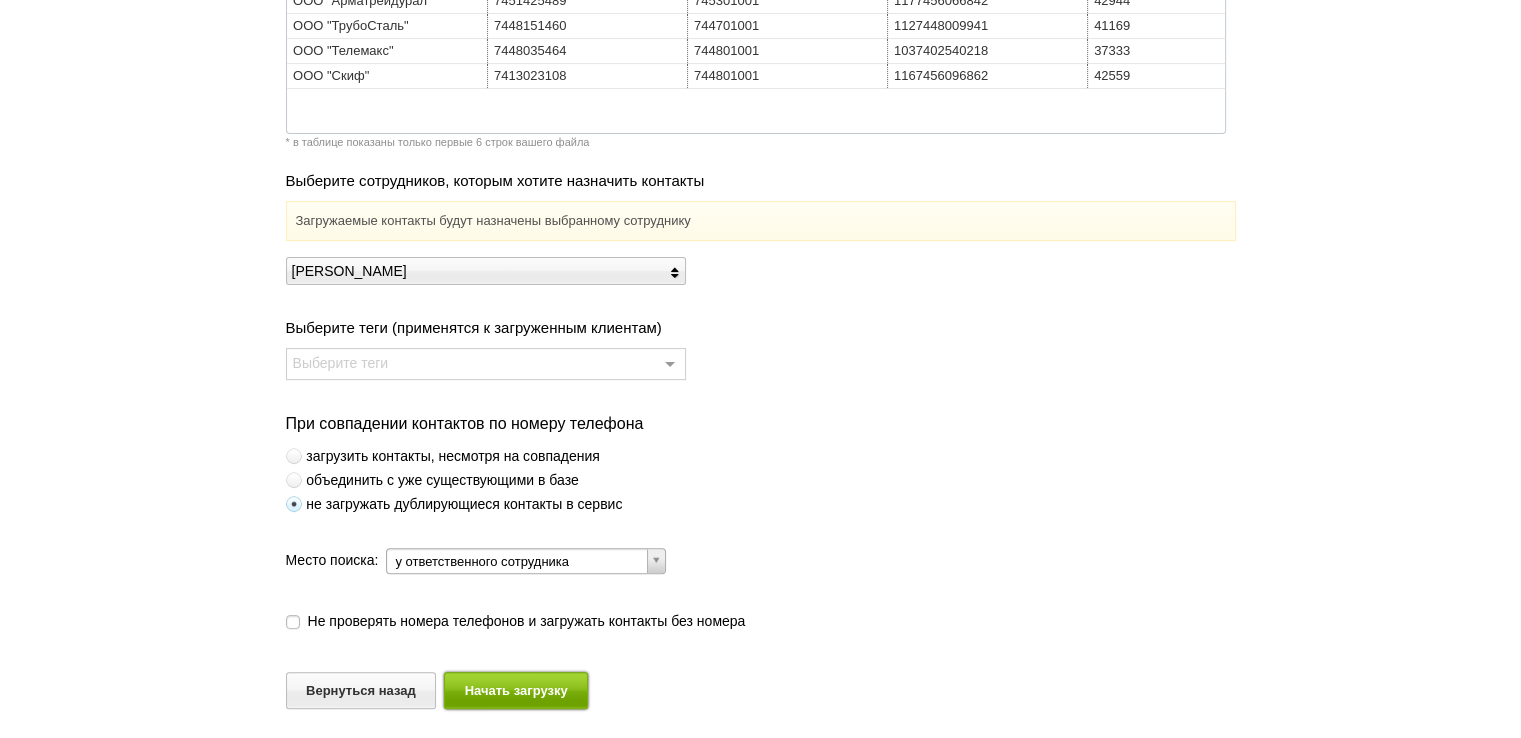 click on "Начать загрузку" at bounding box center (516, 690) 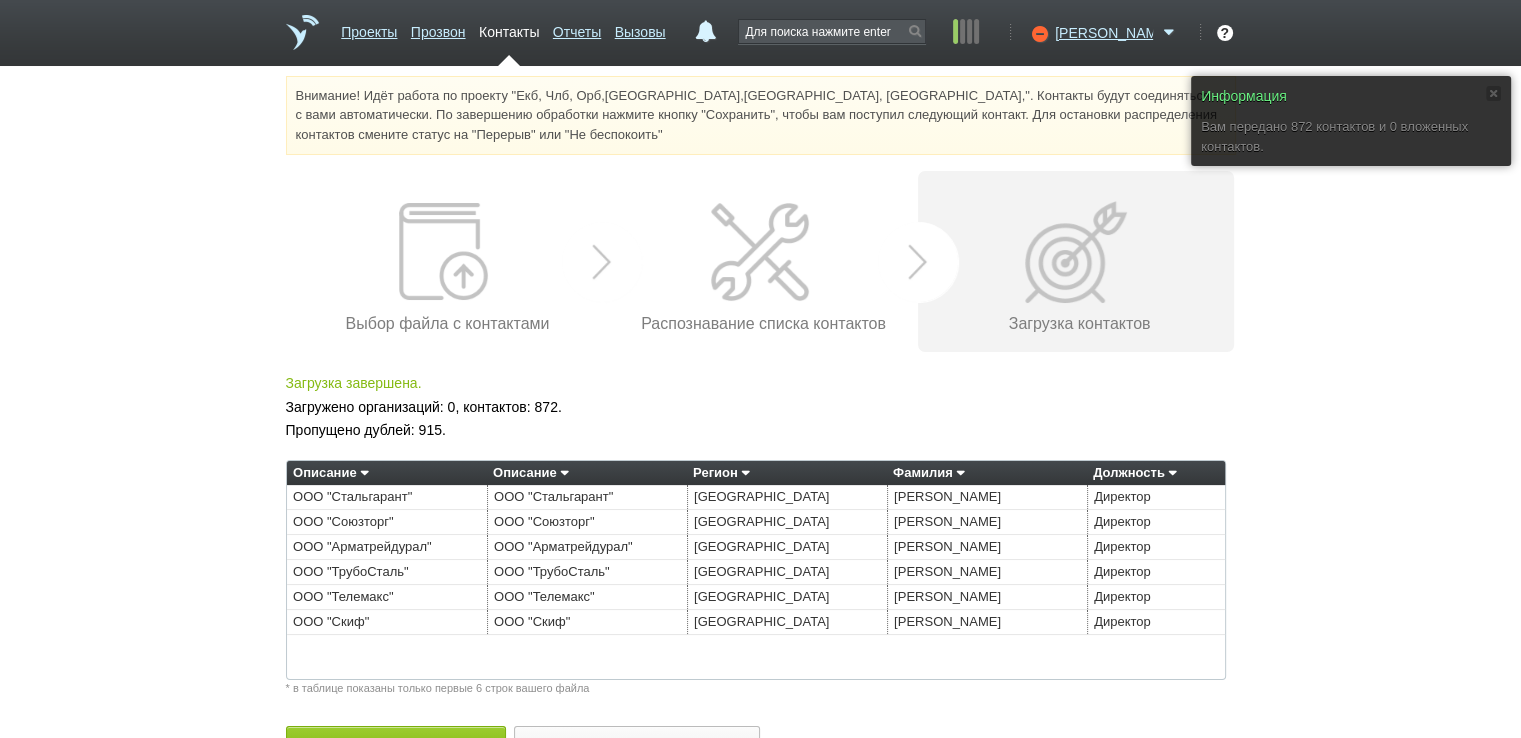 scroll, scrollTop: 55, scrollLeft: 0, axis: vertical 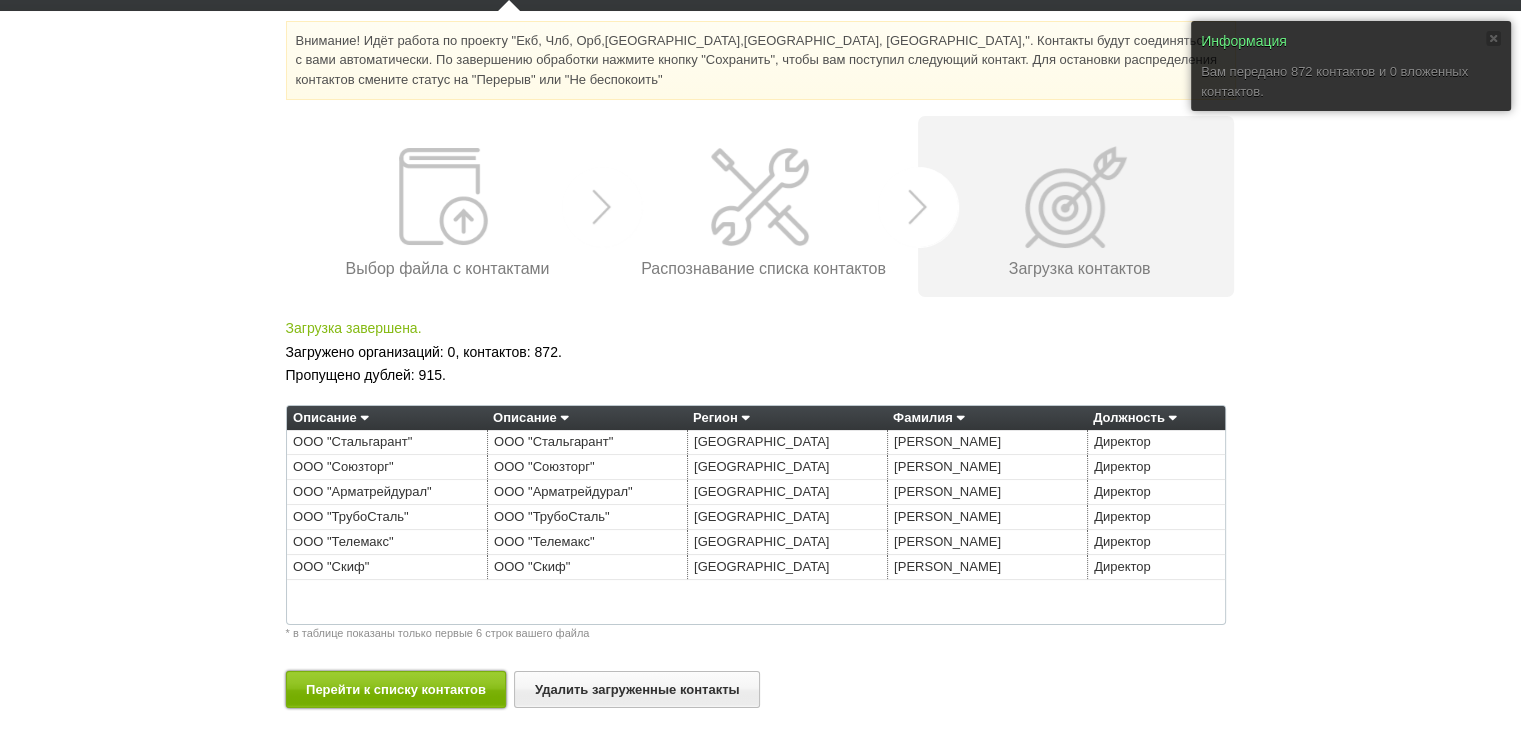 click on "Перейти к списку контактов" at bounding box center [396, 689] 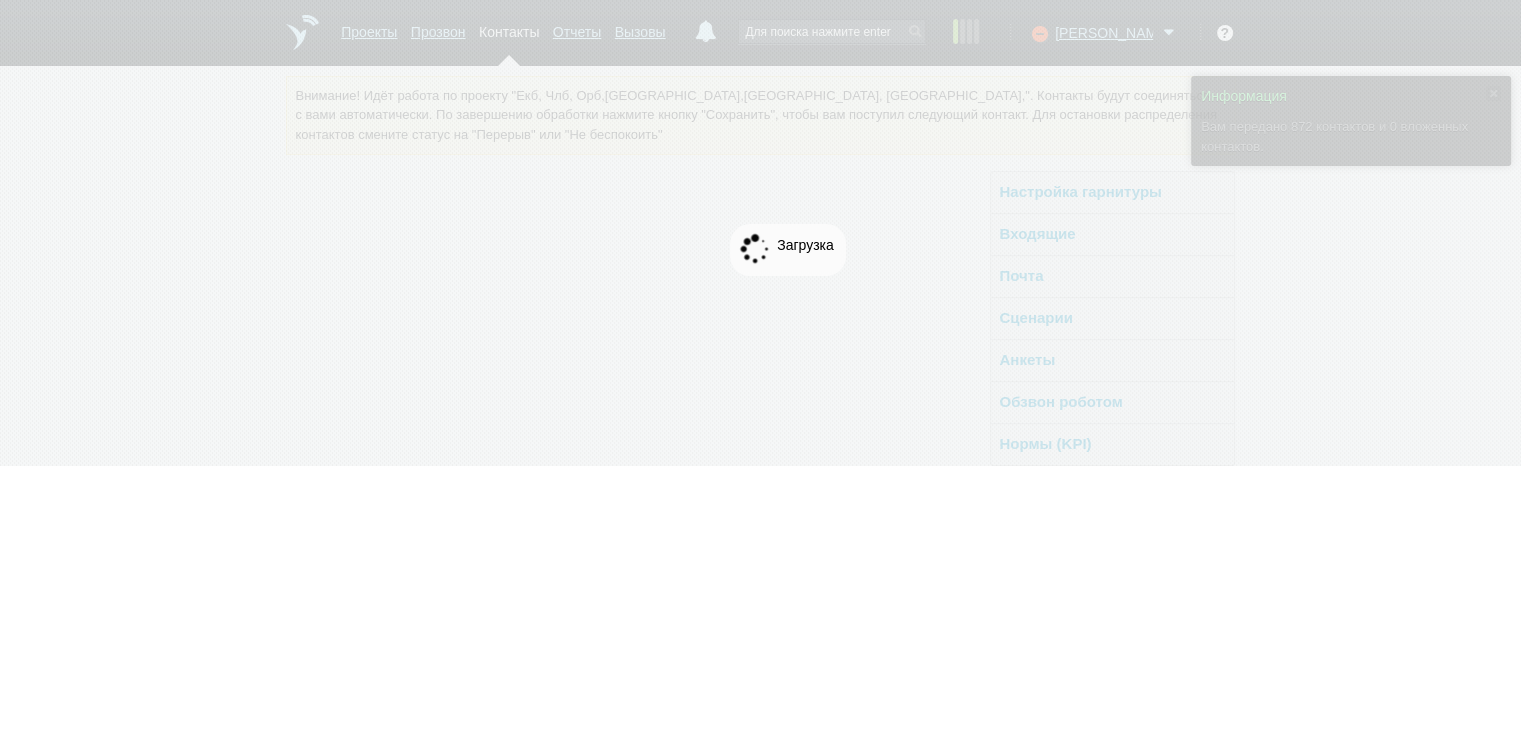 scroll, scrollTop: 0, scrollLeft: 0, axis: both 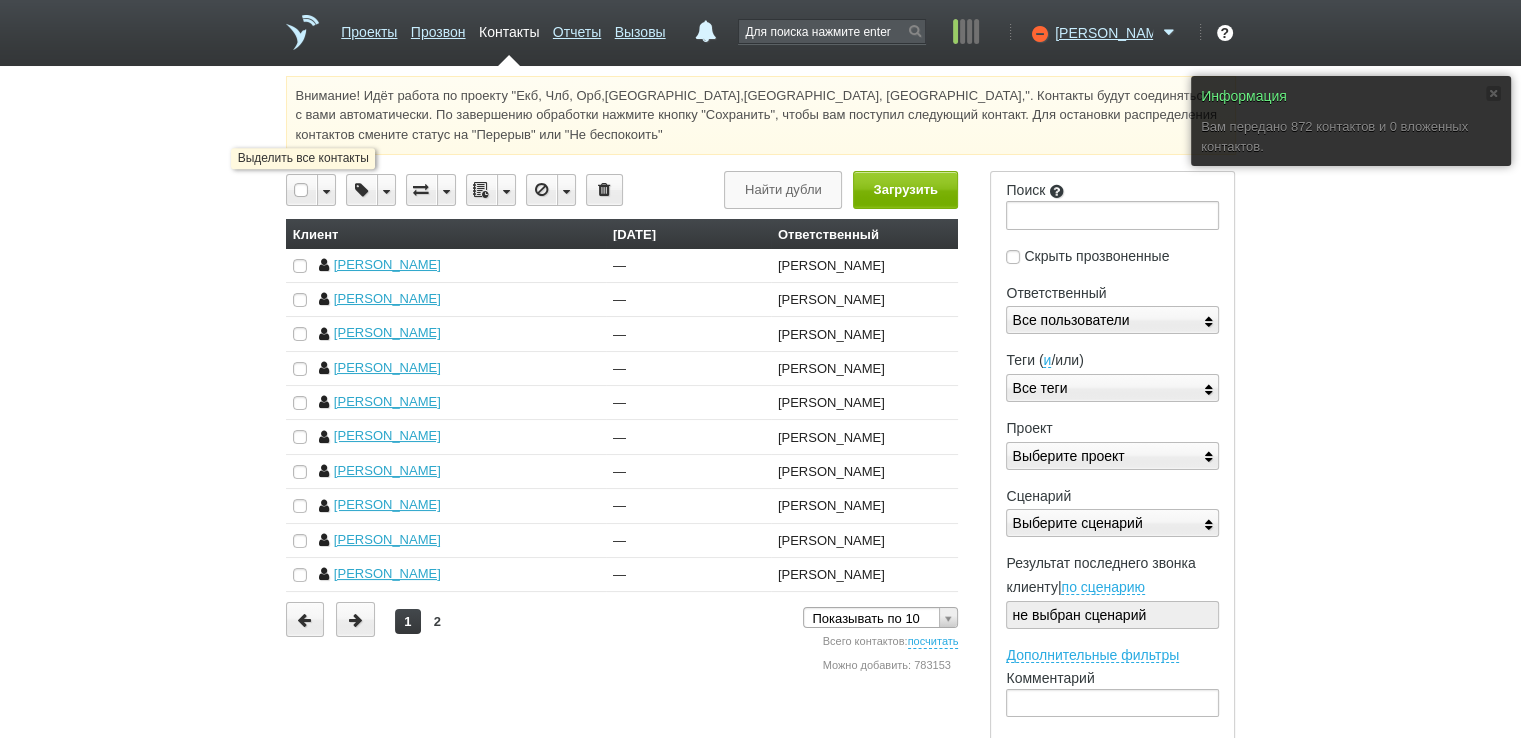 click at bounding box center (302, 190) 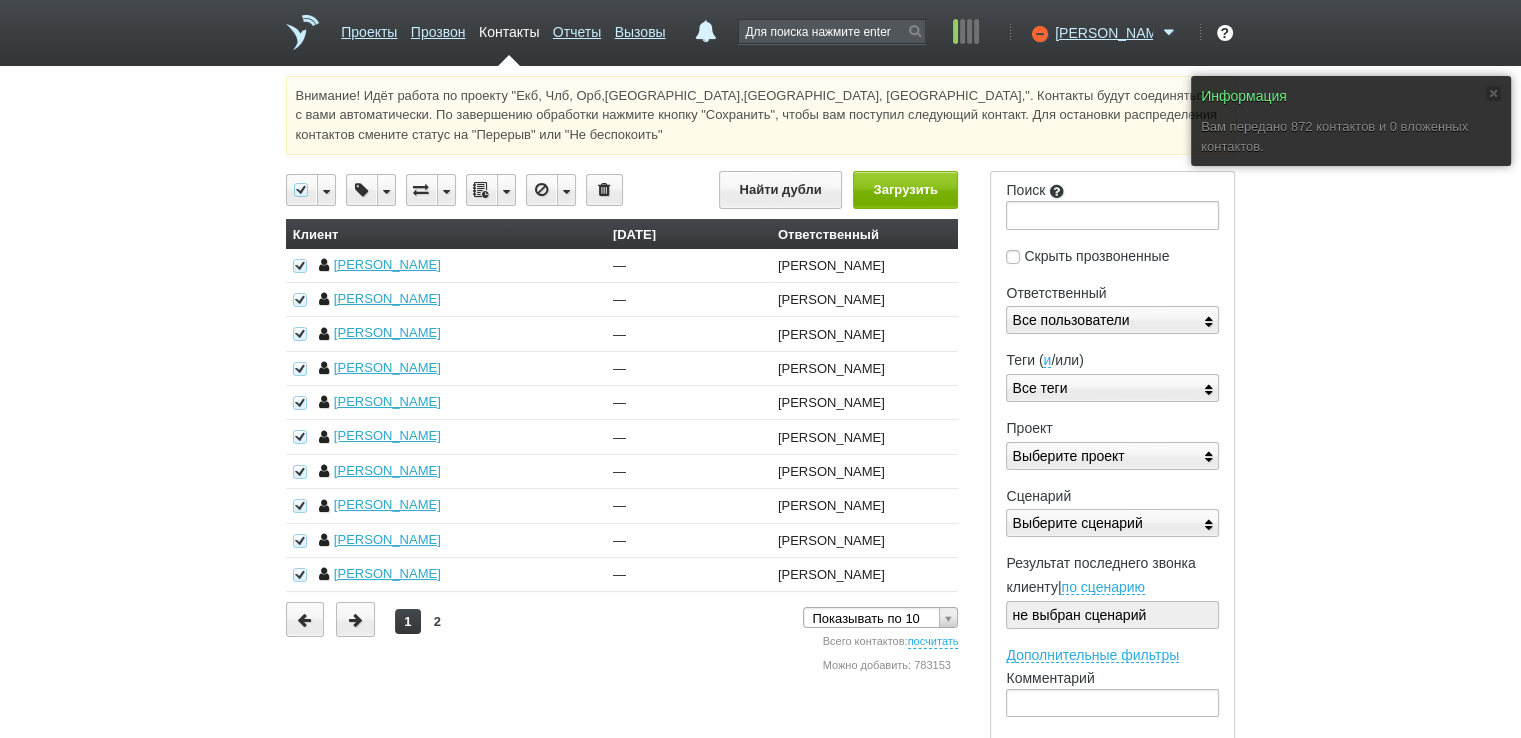 click at bounding box center [506, 190] 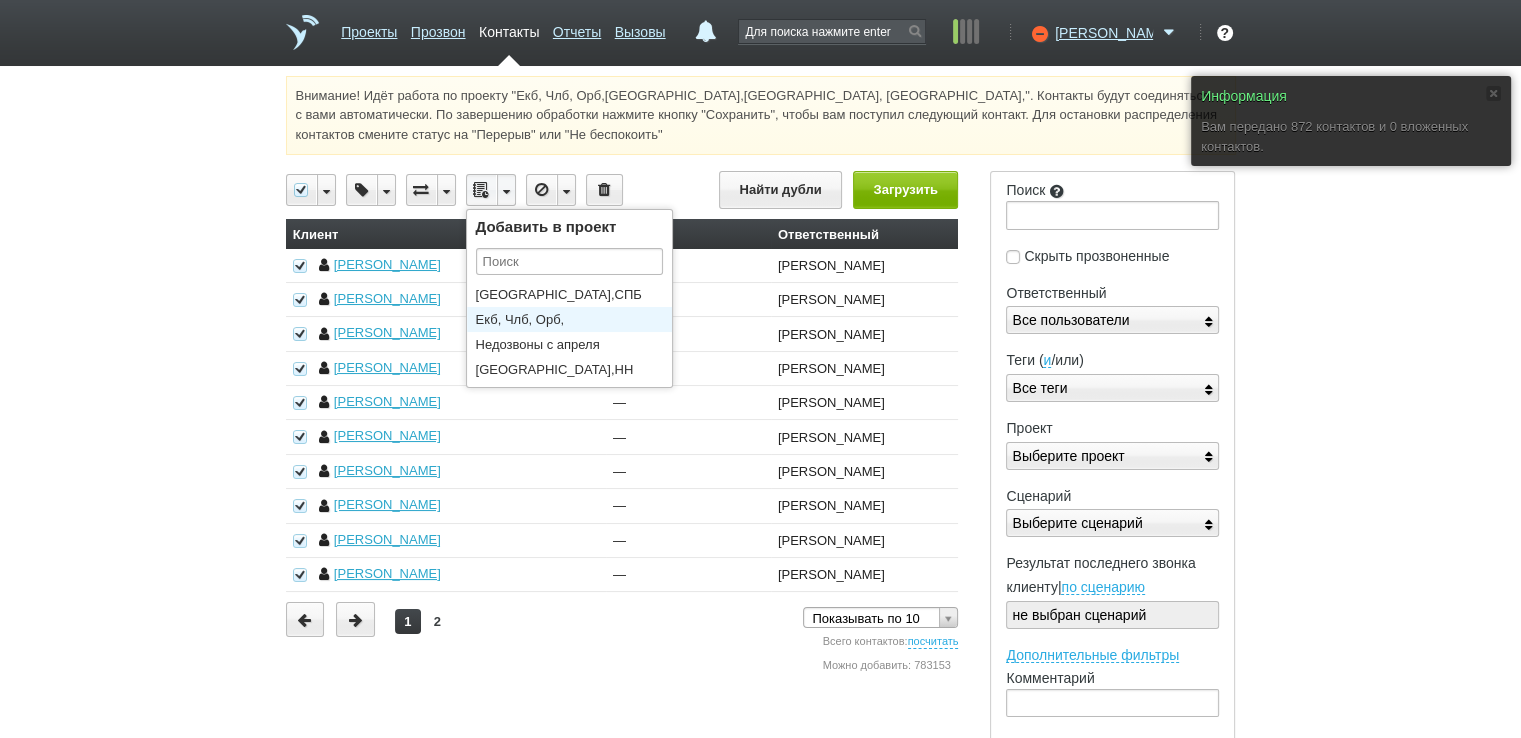 click on "Екб, Члб, Орб,[GEOGRAPHIC_DATA],[GEOGRAPHIC_DATA], [GEOGRAPHIC_DATA]," at bounding box center (574, 319) 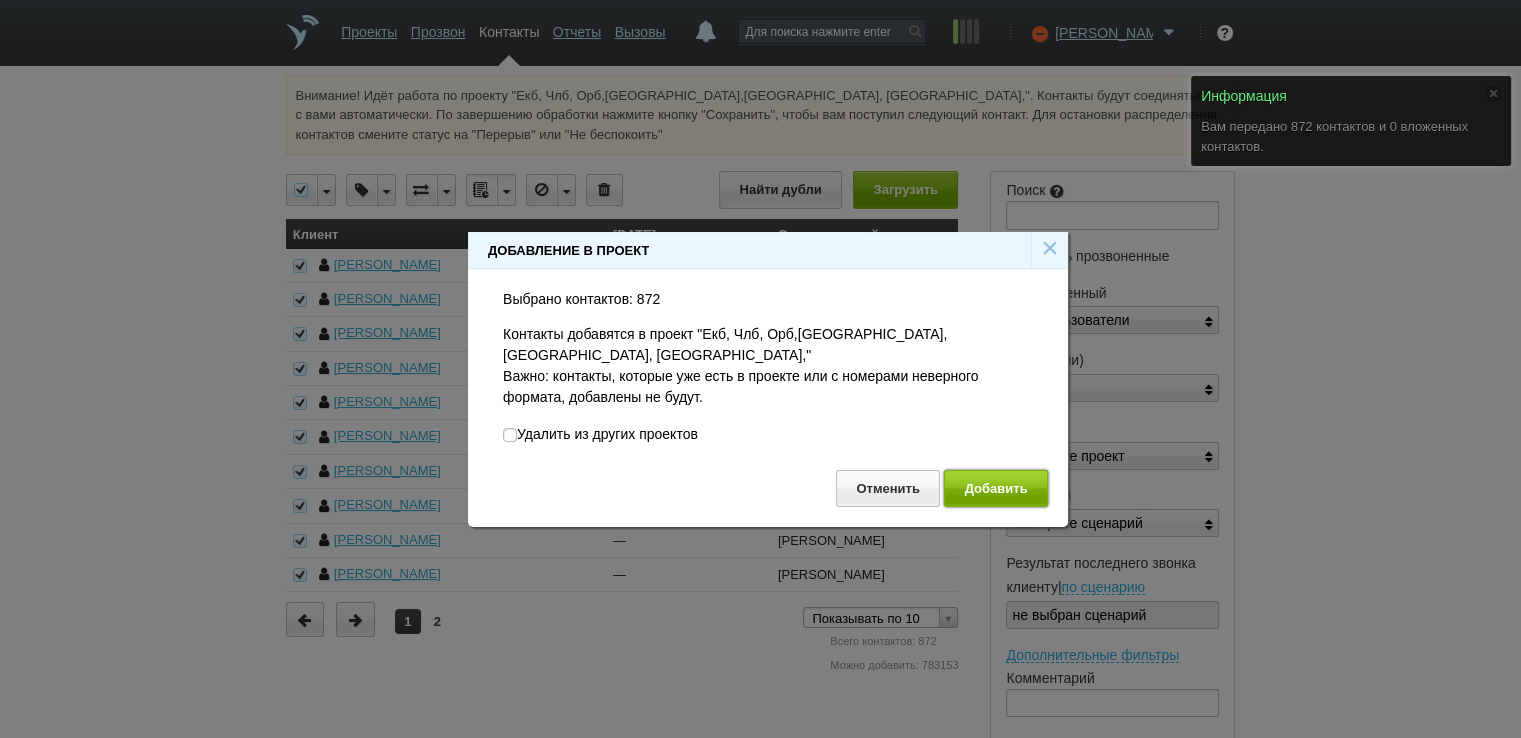 click on "Добавить" at bounding box center [996, 488] 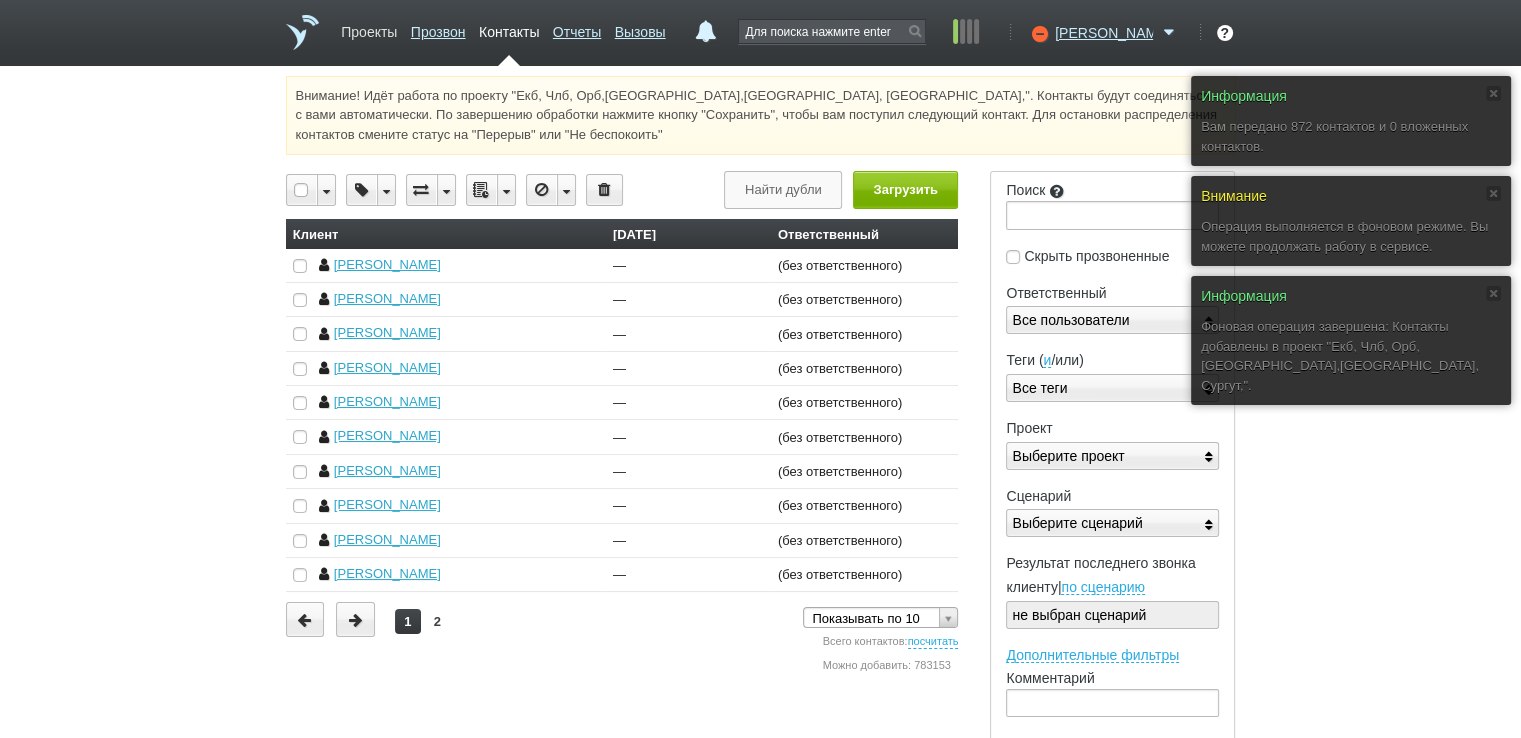 click on "Проекты" at bounding box center [369, 28] 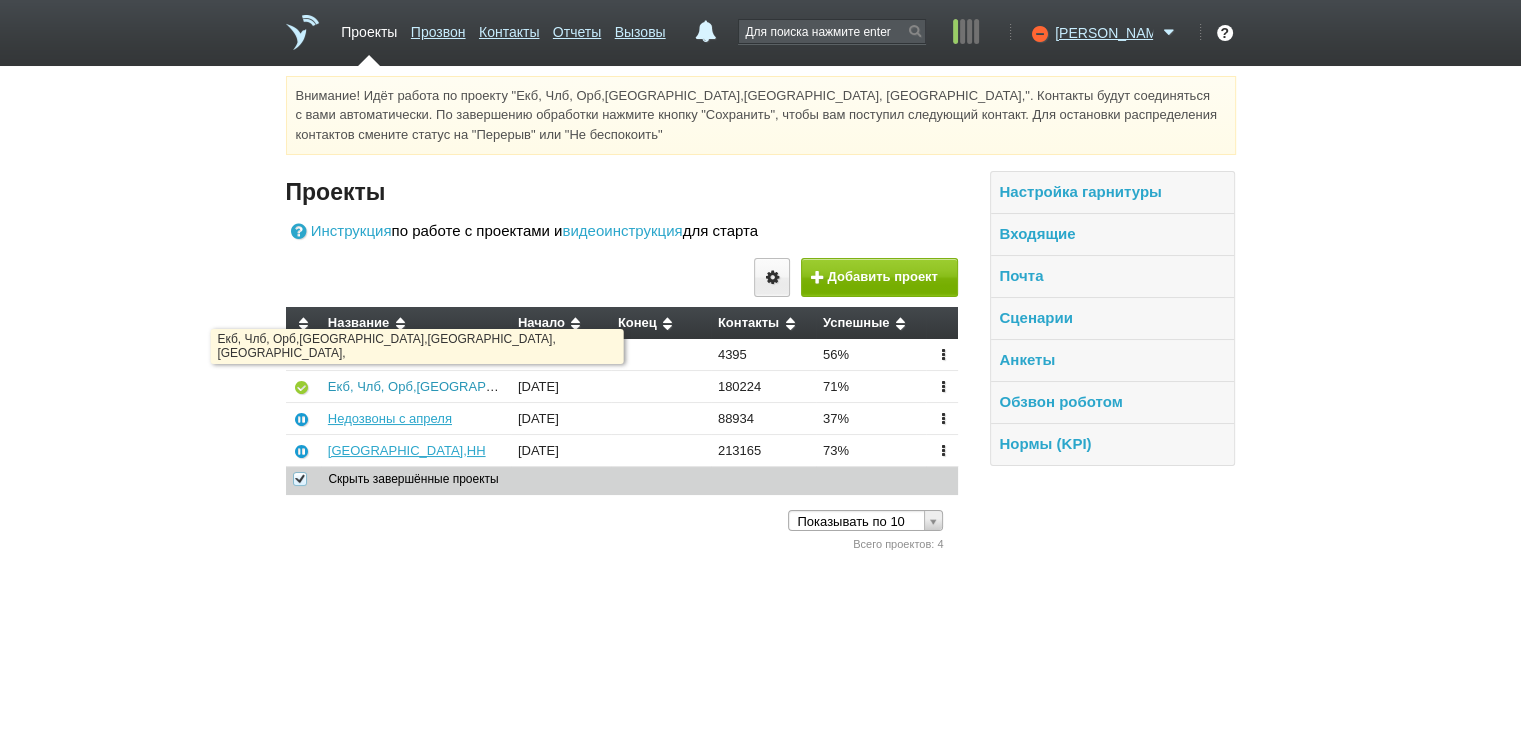 click on "Екб, Члб, Орб,[GEOGRAPHIC_DATA],[GEOGRAPHIC_DATA], [GEOGRAPHIC_DATA]," at bounding box center (582, 386) 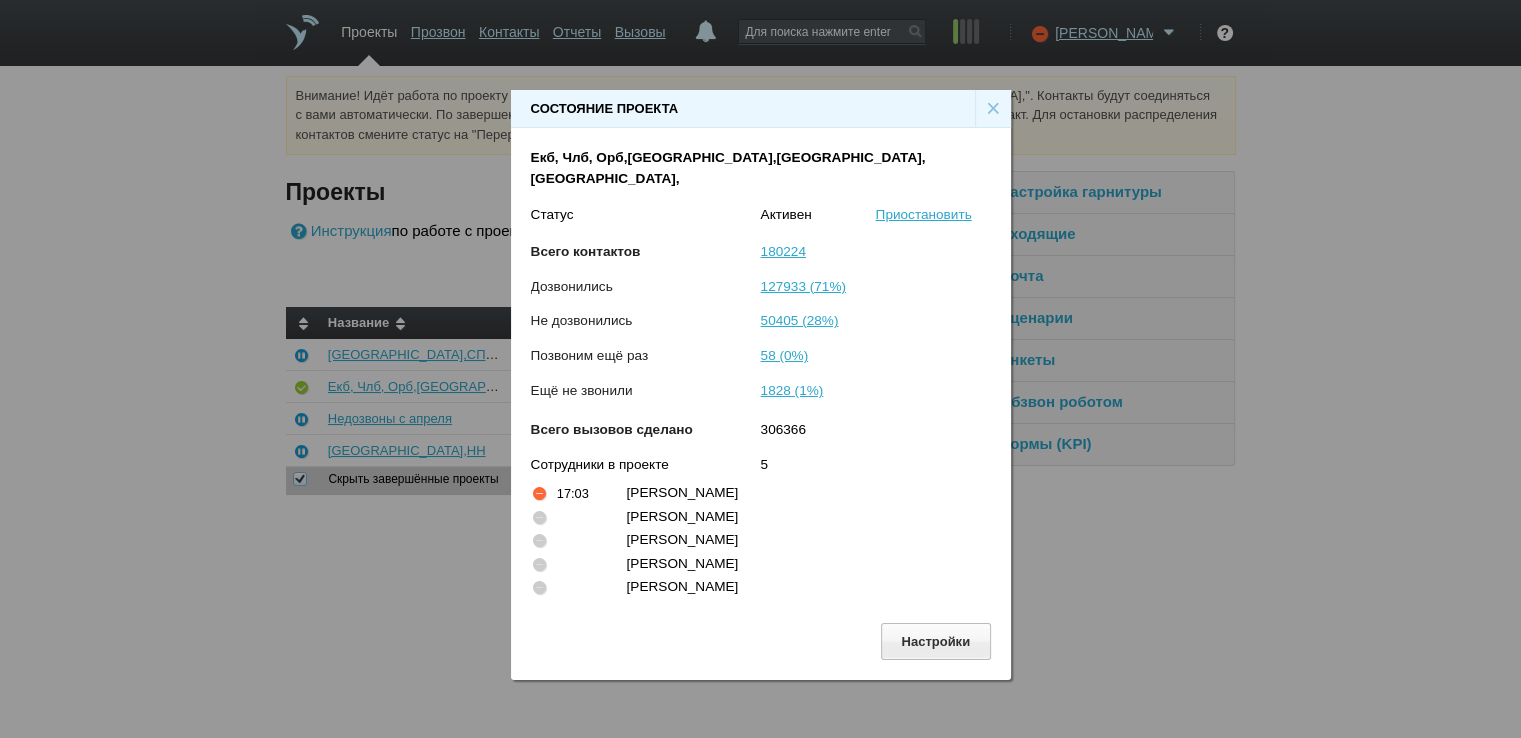 click on "×" at bounding box center [993, 109] 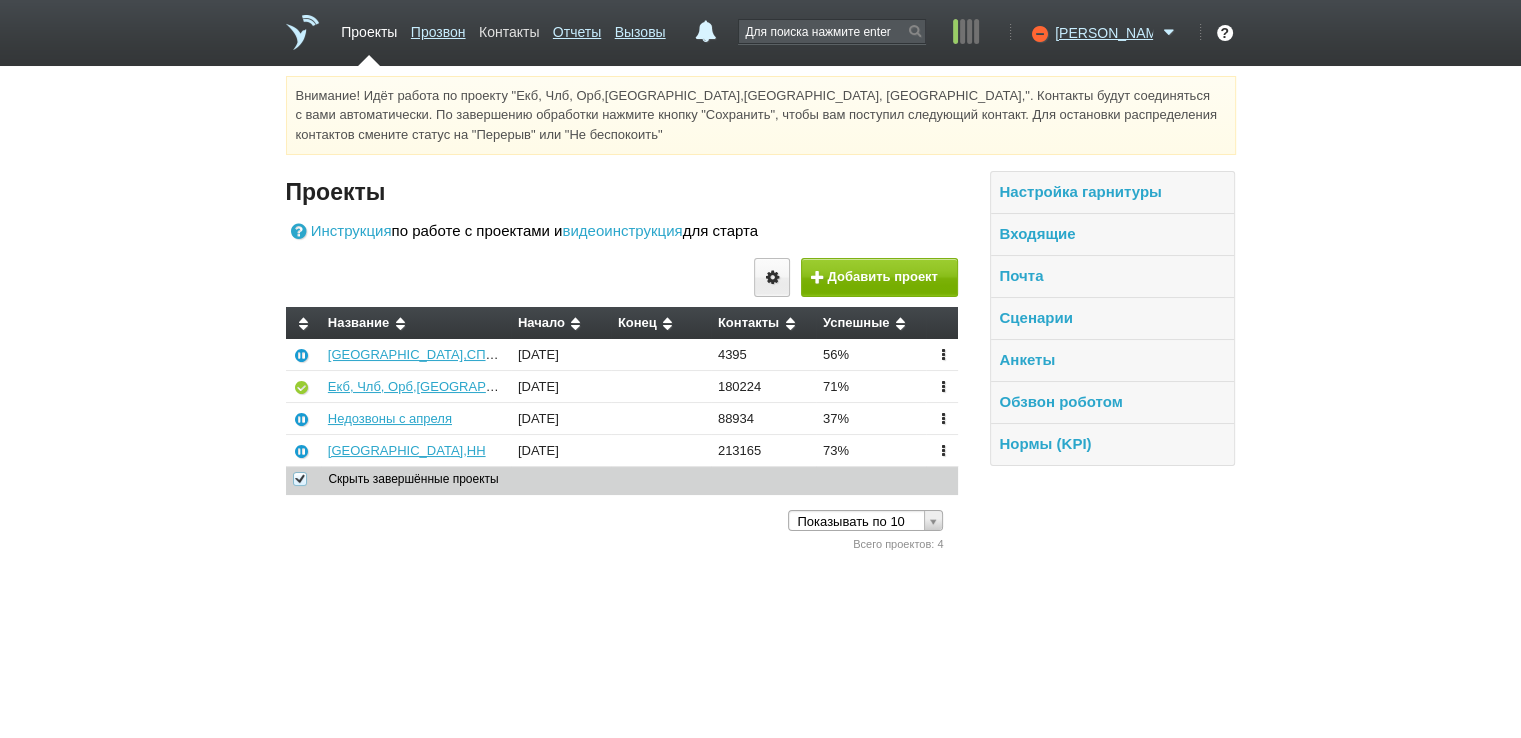 click on "Контакты" at bounding box center (509, 28) 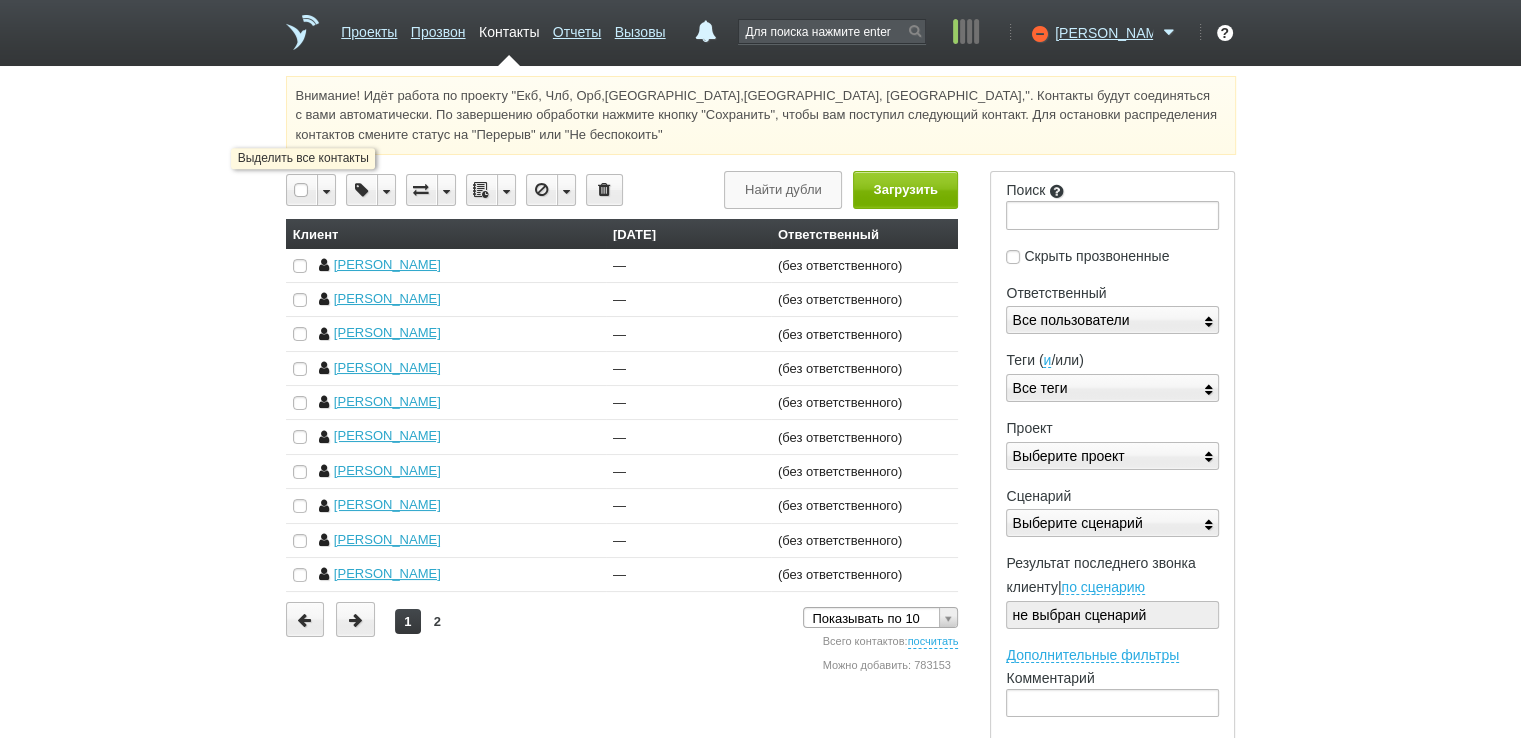 click at bounding box center (302, 190) 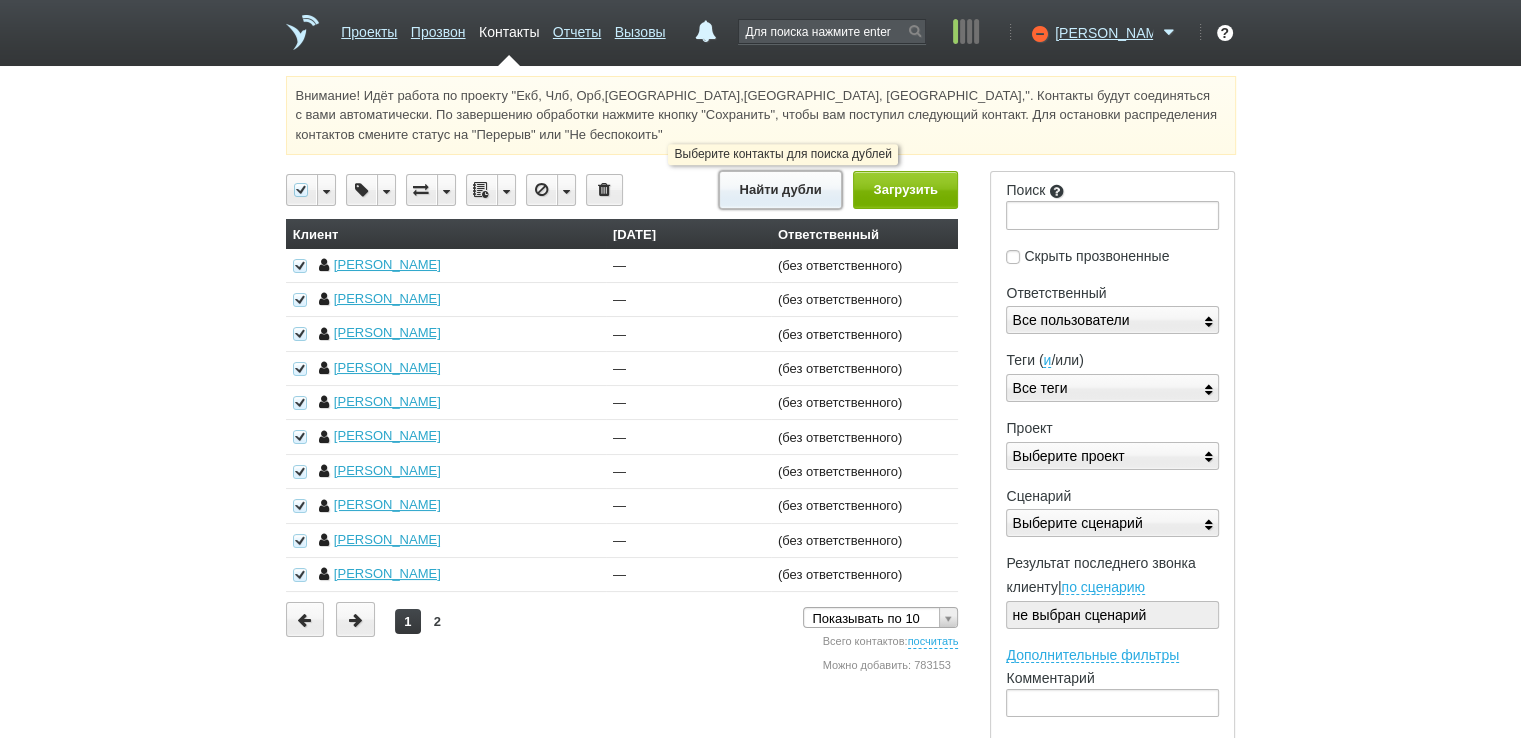click on "Найти дубли" at bounding box center (780, 189) 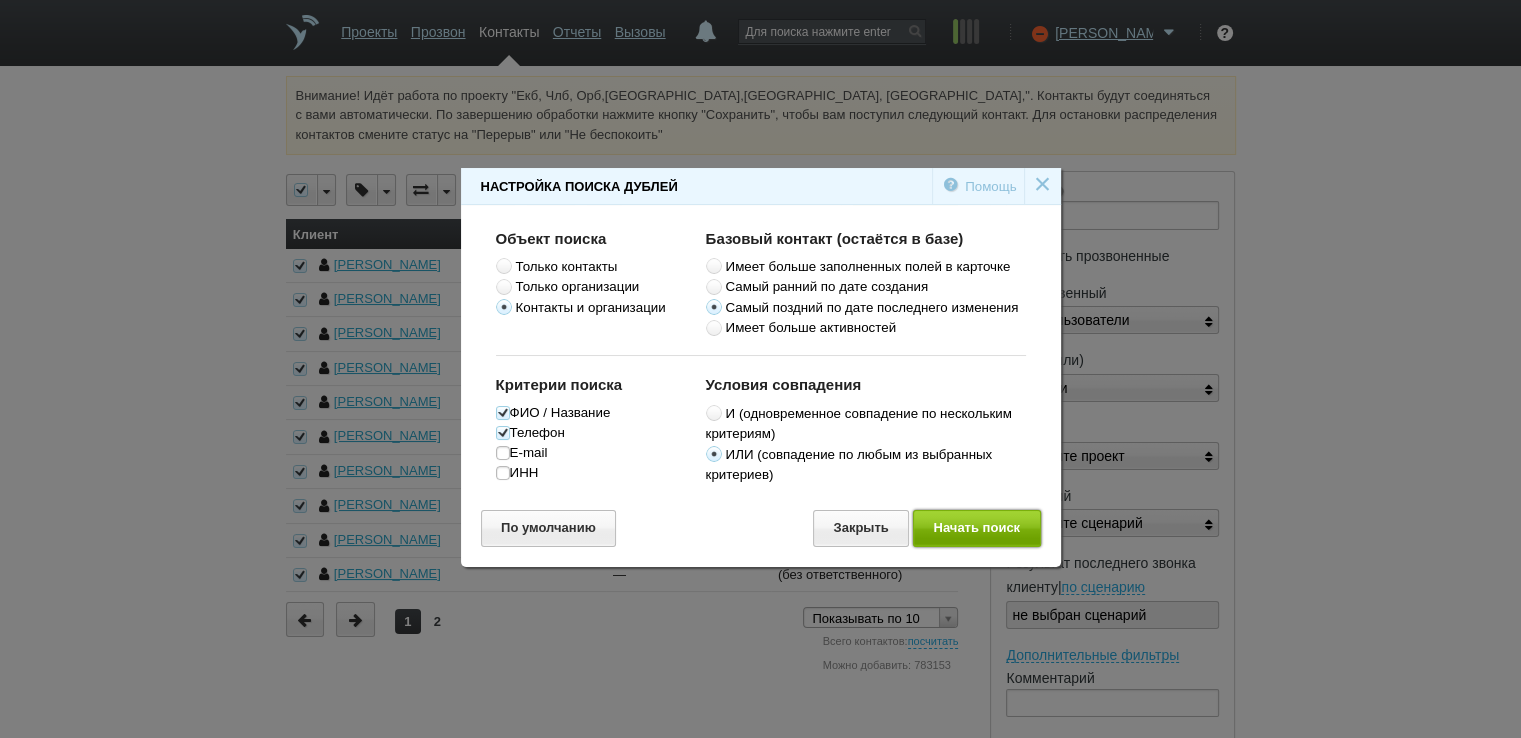 click on "Начать поиск" at bounding box center [977, 528] 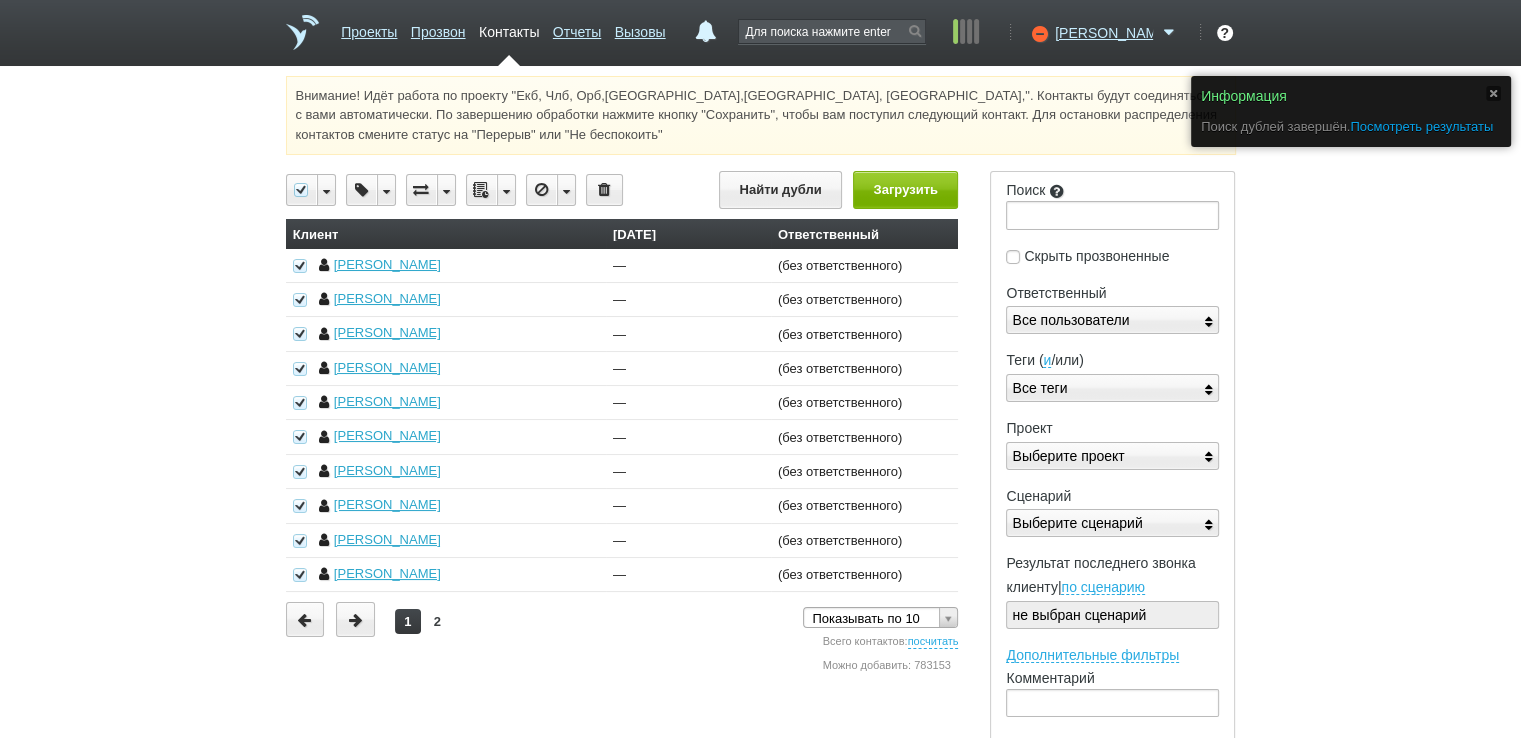 click on "Посмотреть результаты" at bounding box center [1421, 126] 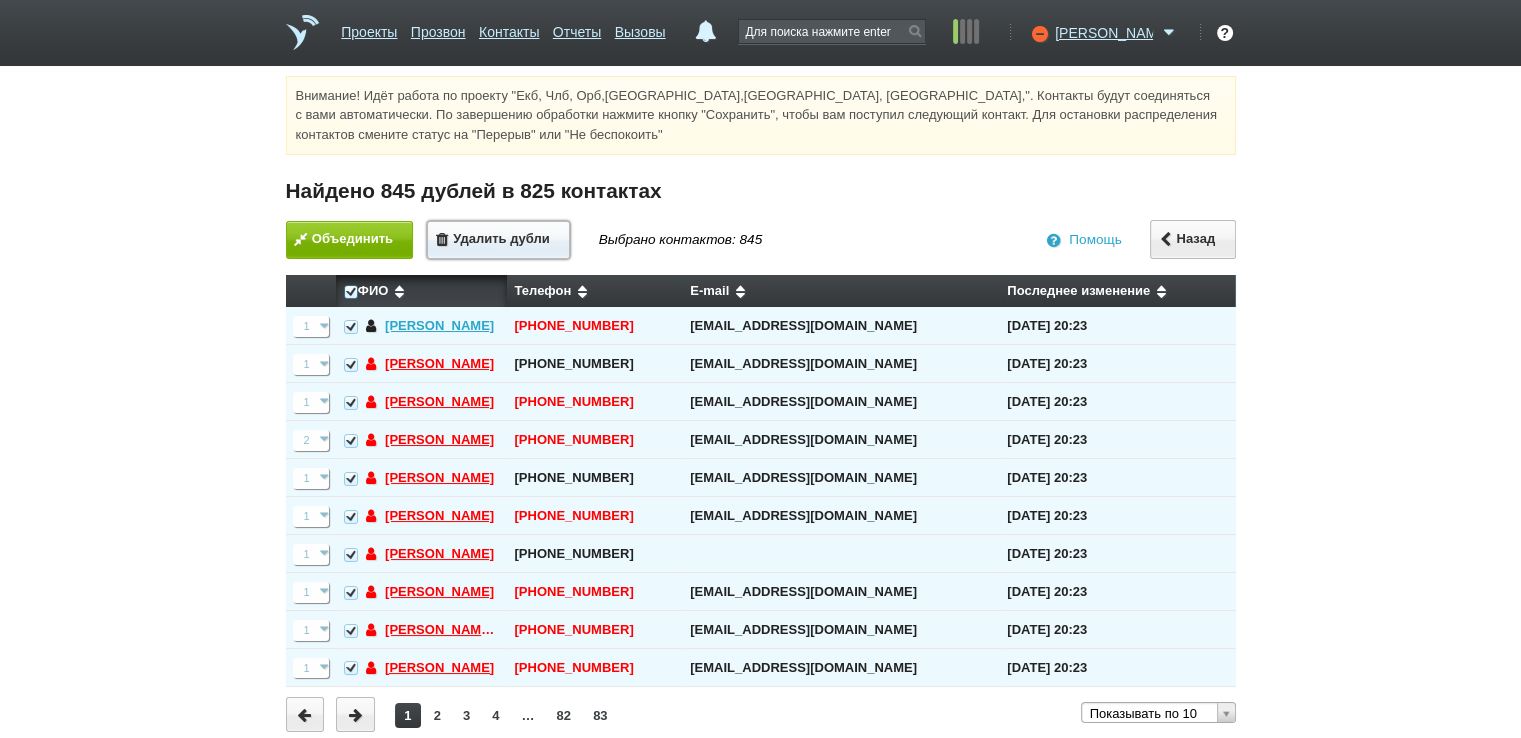 click on "Удалить дубли" at bounding box center [498, 240] 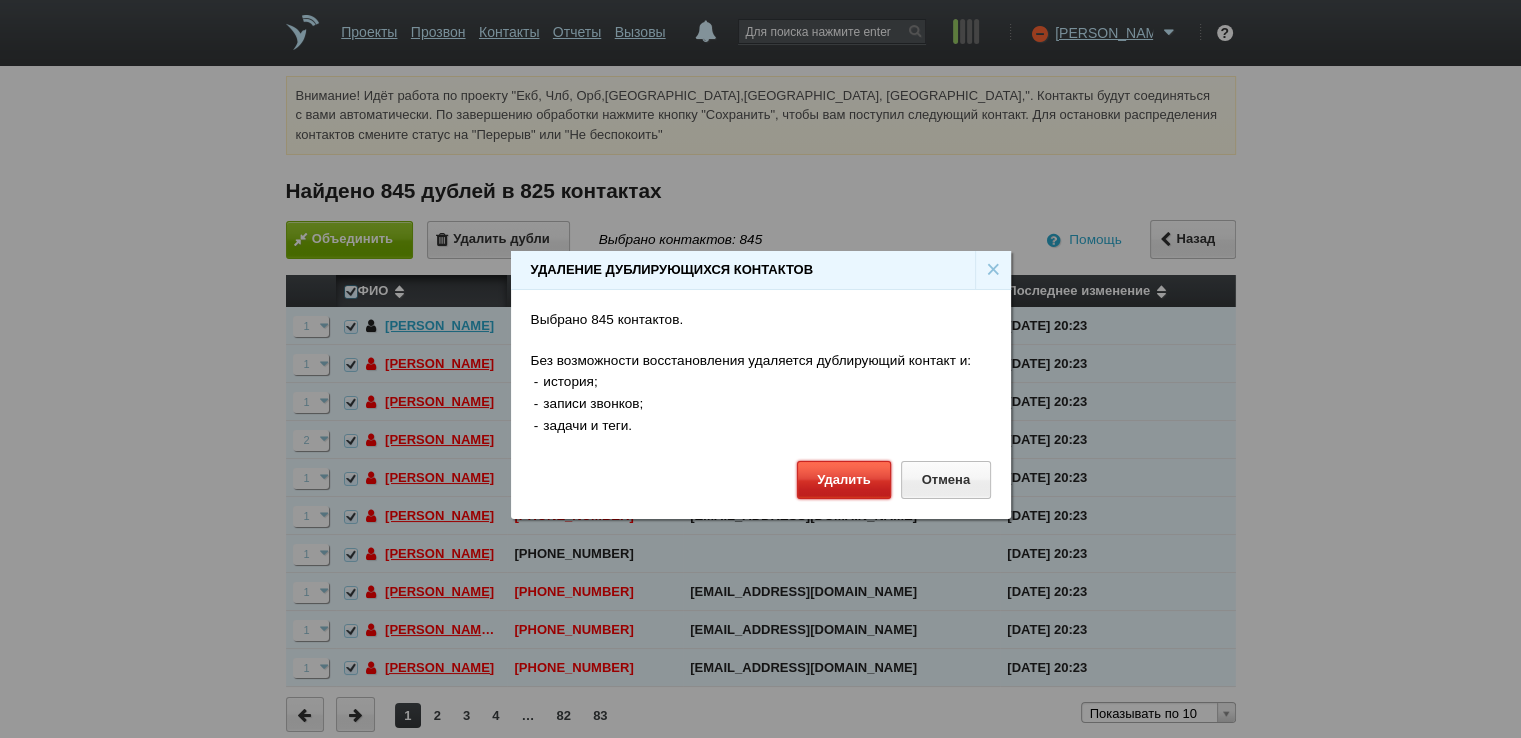 click on "Удалить" at bounding box center (844, 479) 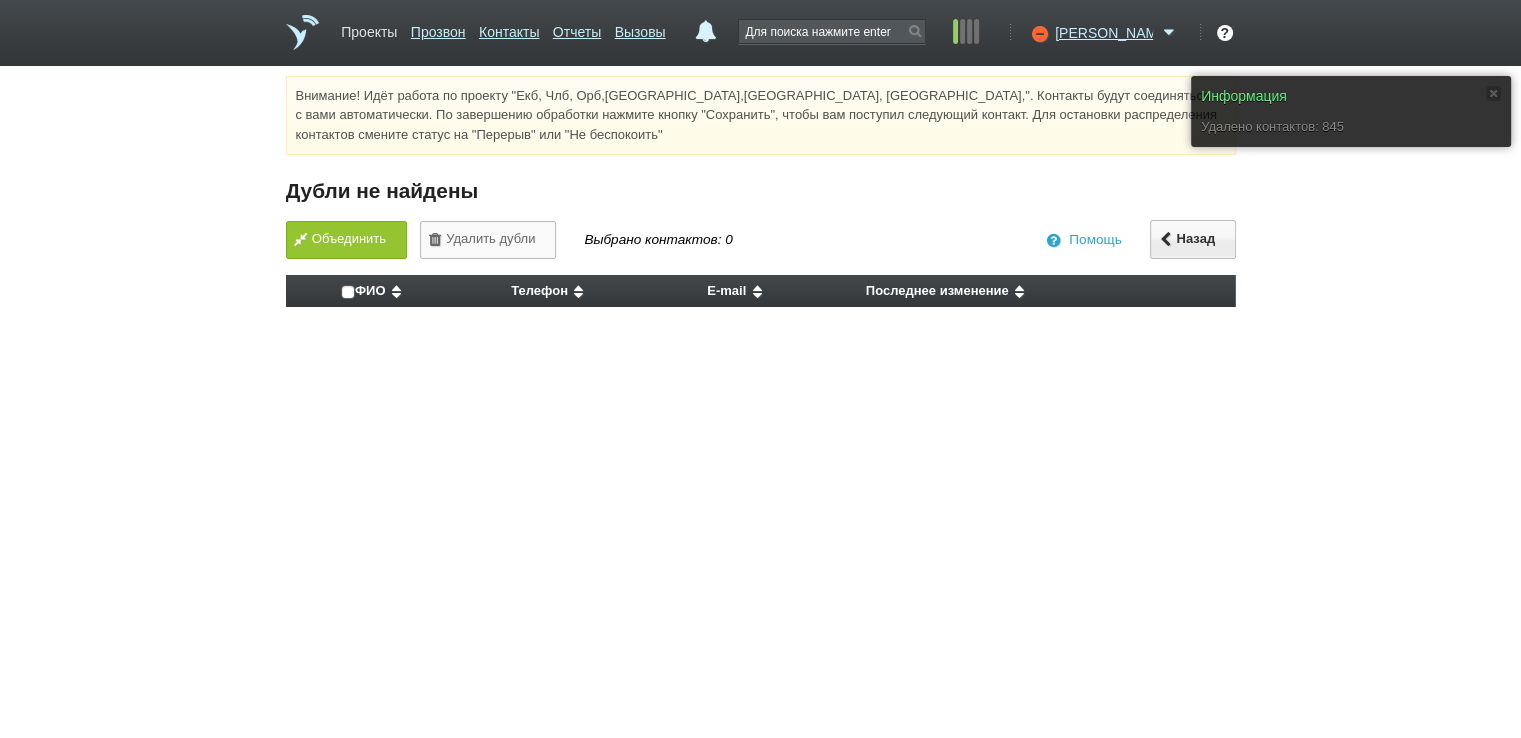 click on "Проекты" at bounding box center (369, 28) 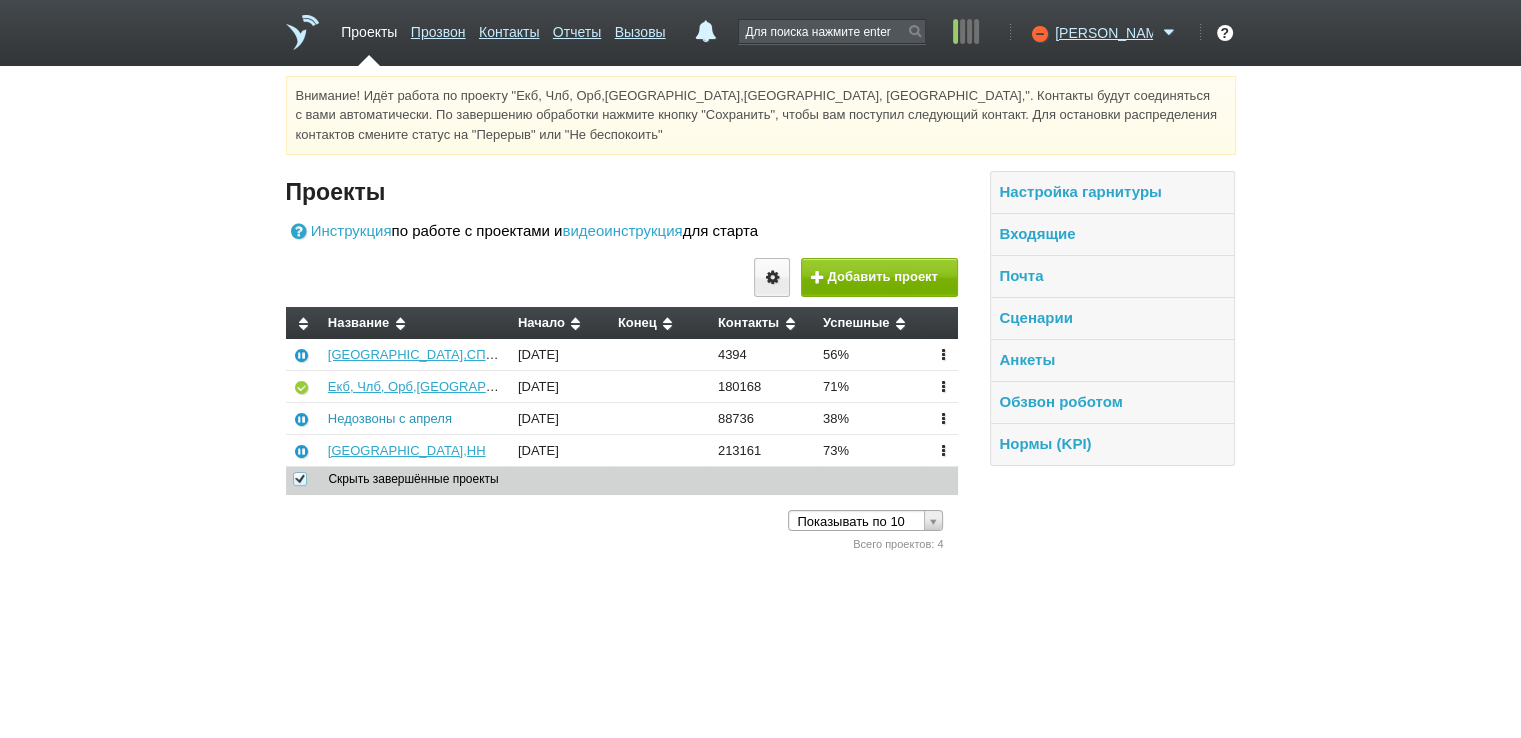 click on "Недозвоны с апреля" at bounding box center [390, 418] 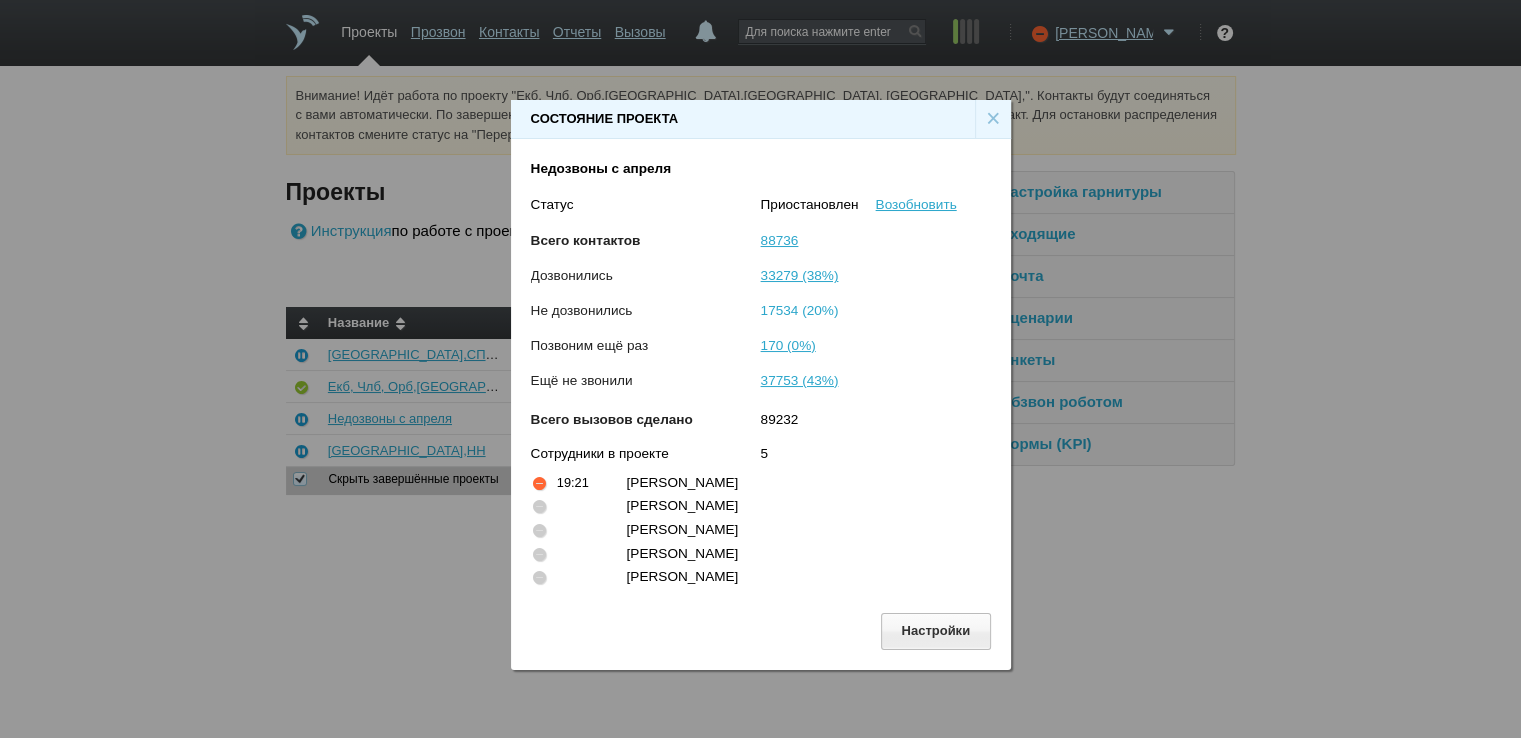 click on "17534 (20%)" at bounding box center [800, 310] 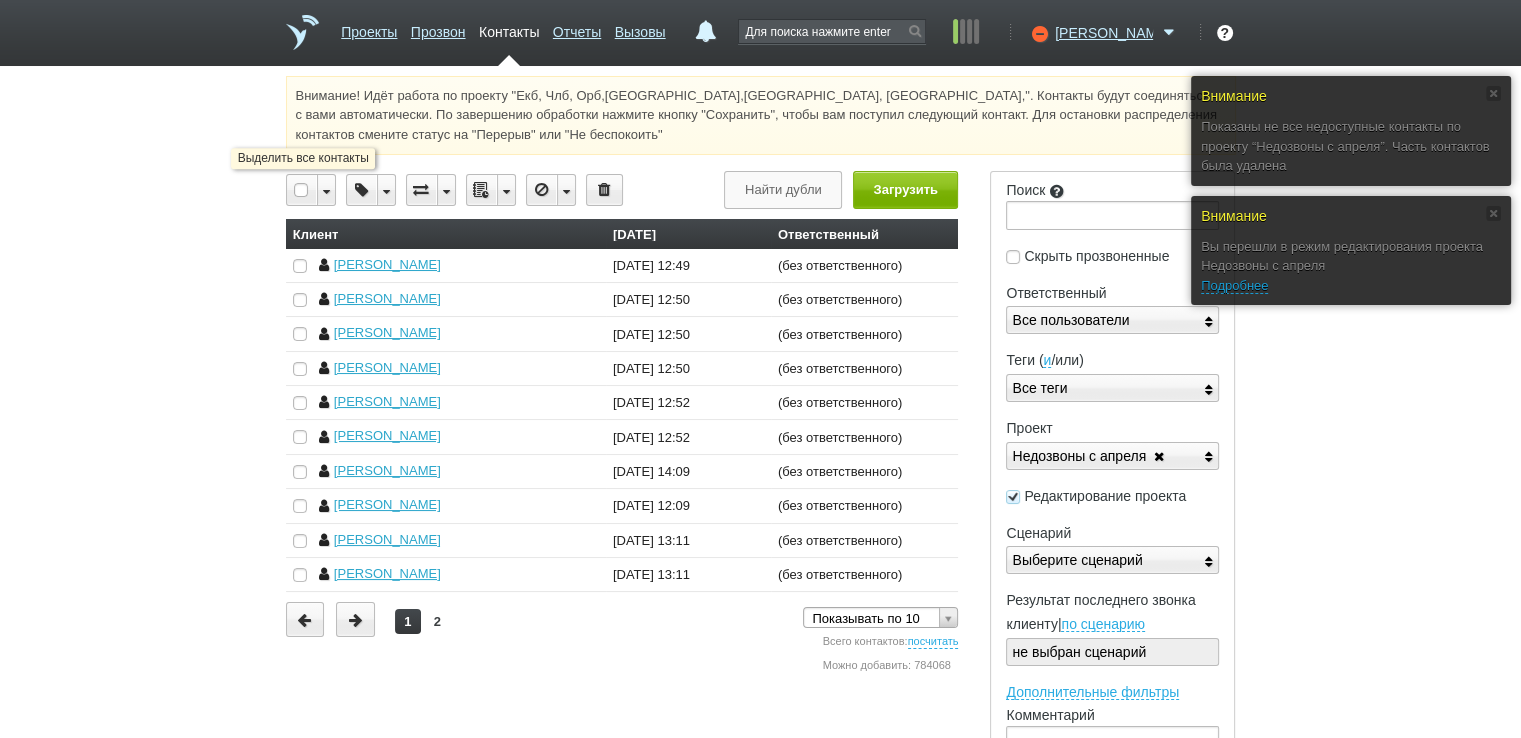 click at bounding box center [302, 190] 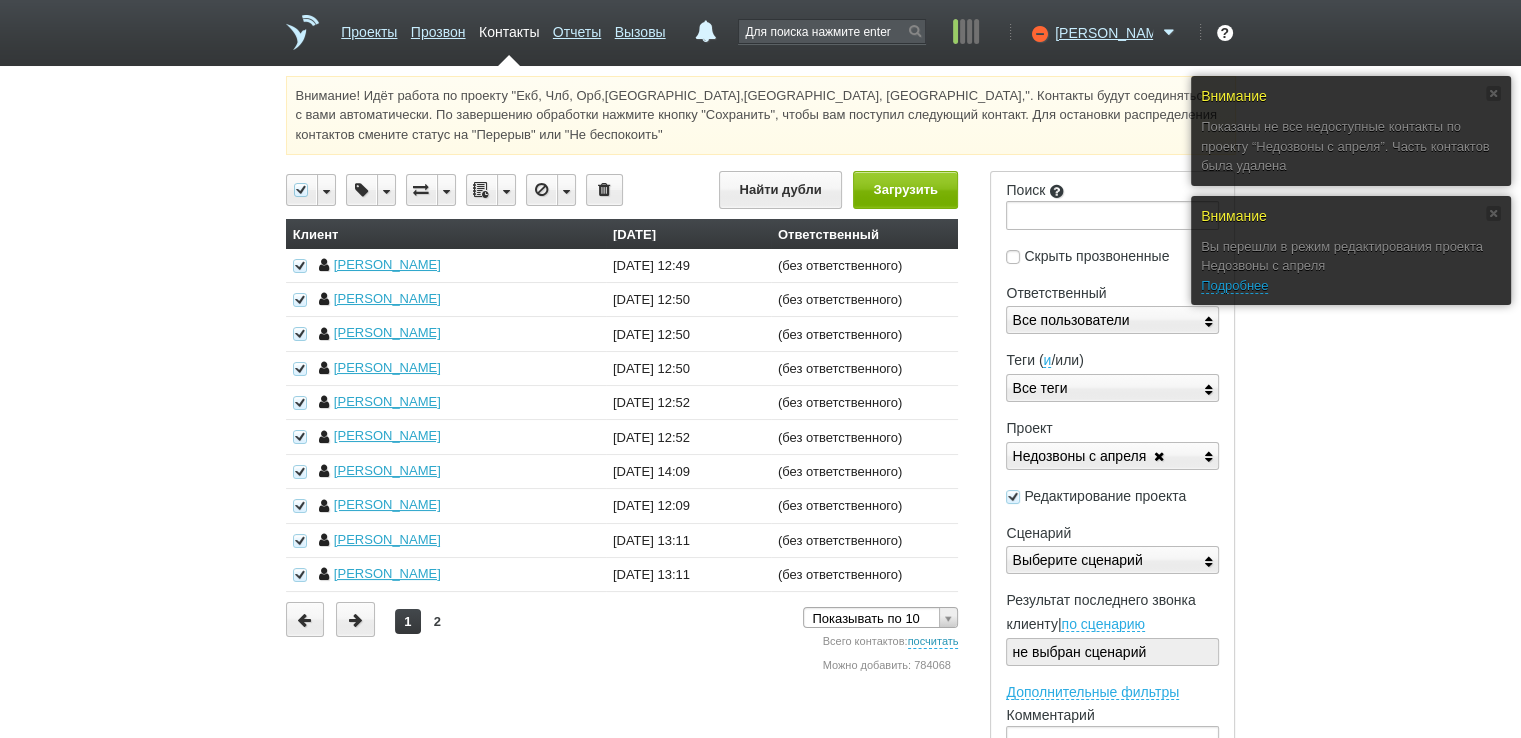 click on "посчитать" at bounding box center [933, 642] 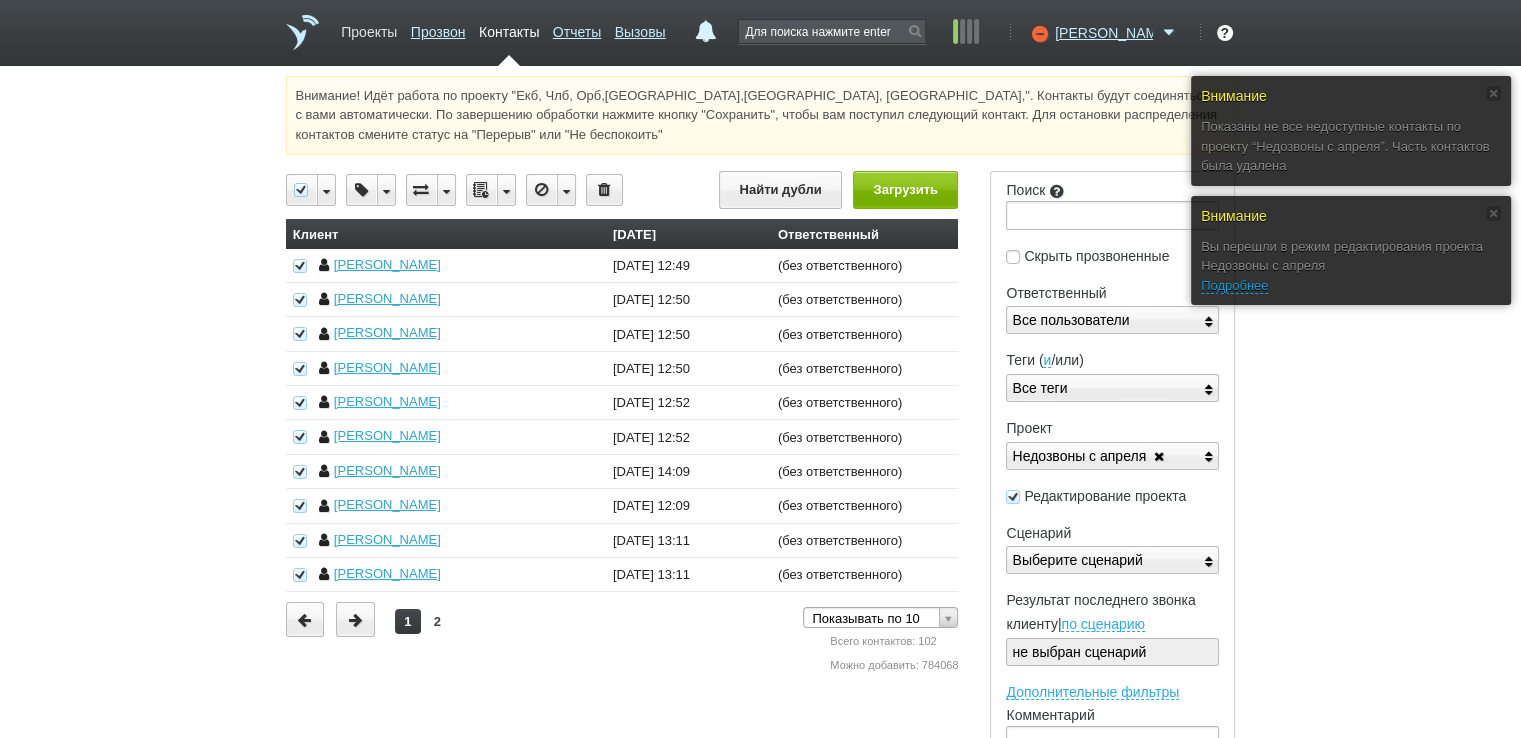 click on "Проекты" at bounding box center (369, 28) 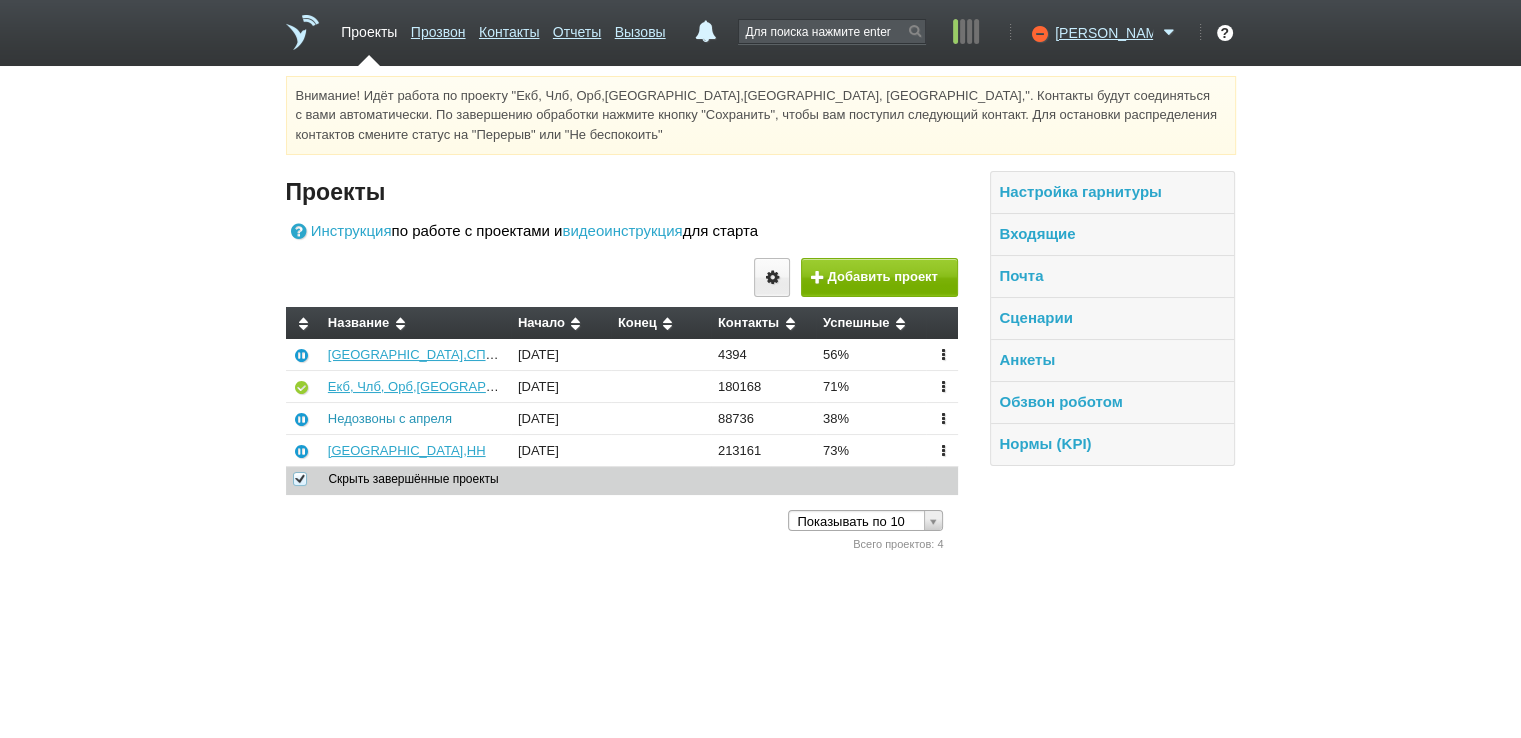 click on "Недозвоны с апреля" at bounding box center (390, 418) 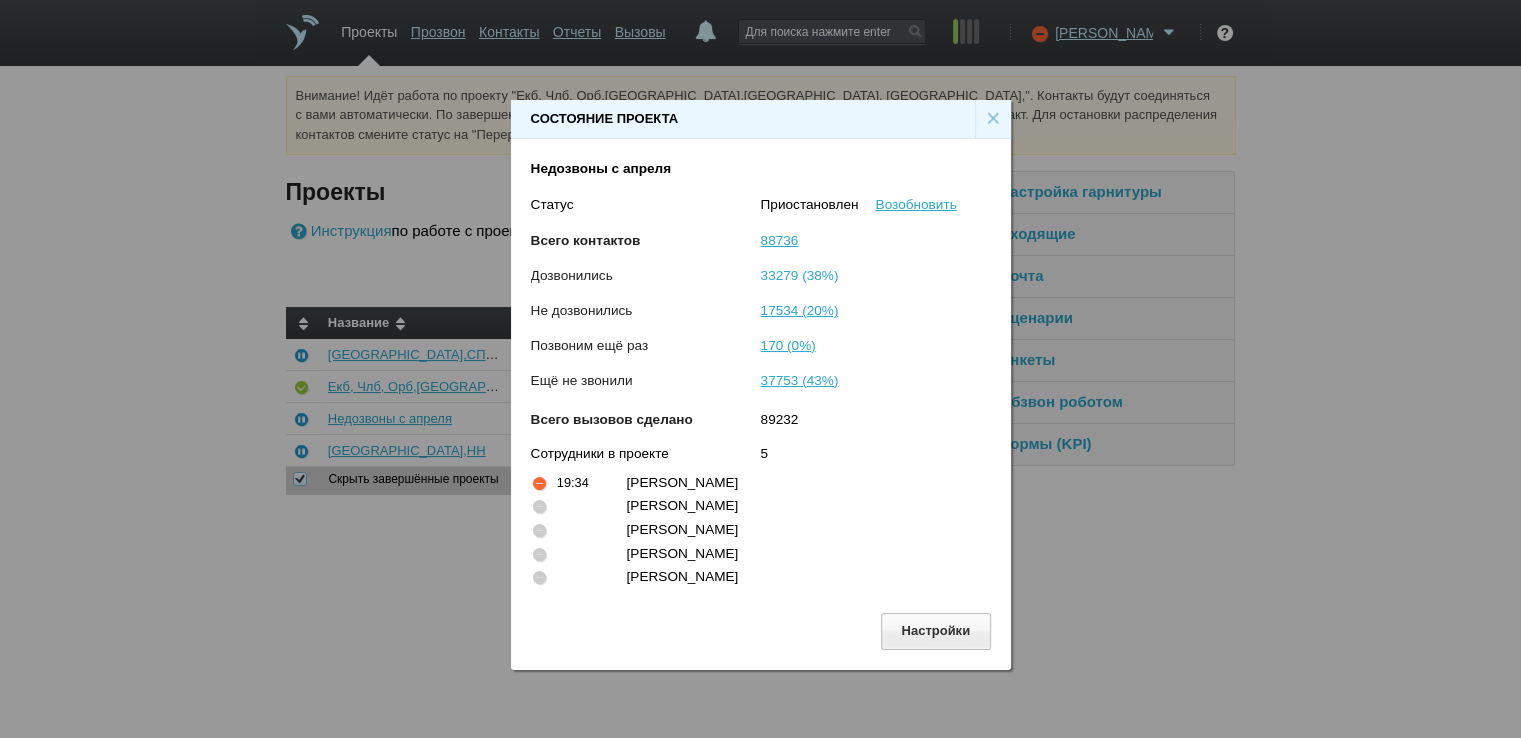 click on "33279 (38%)" at bounding box center (800, 275) 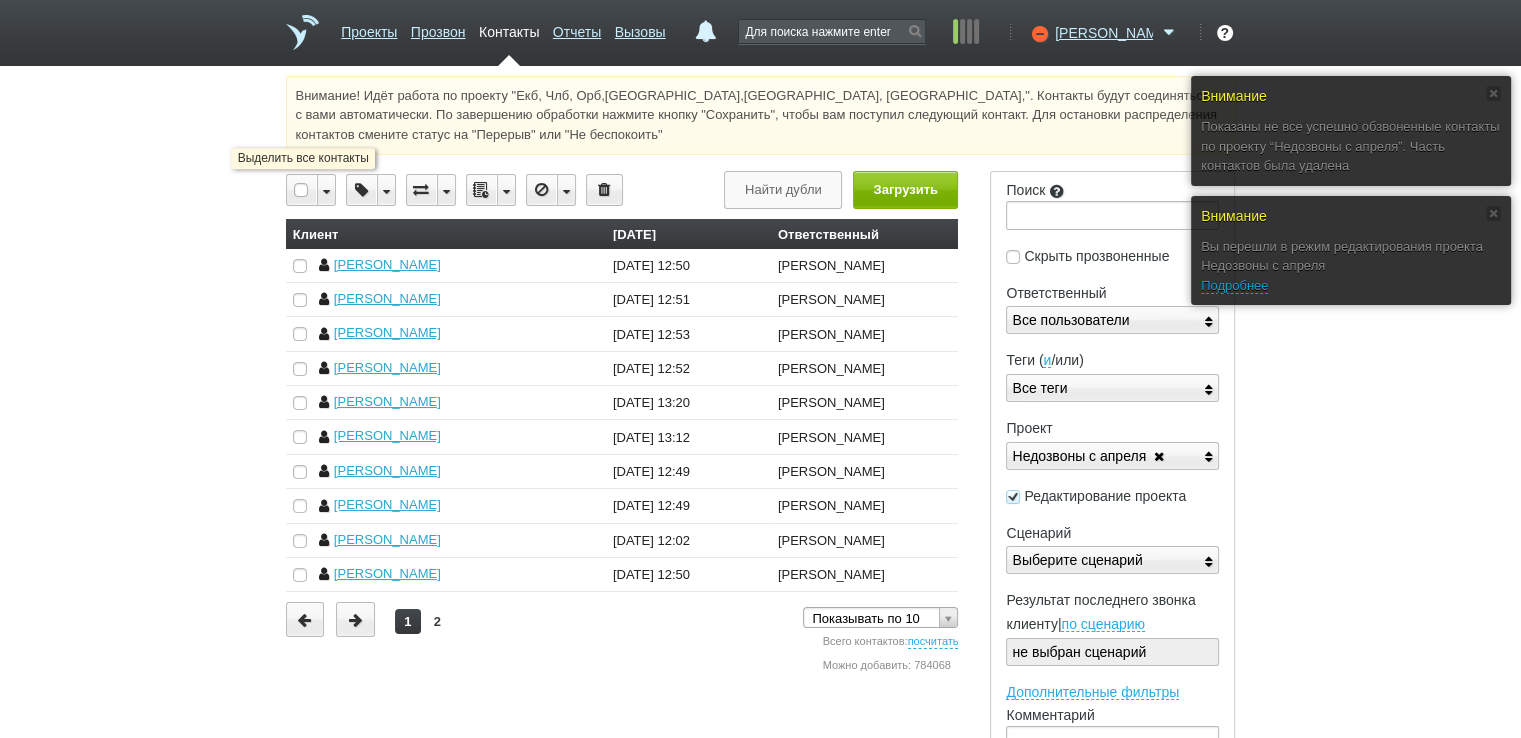 click at bounding box center (302, 190) 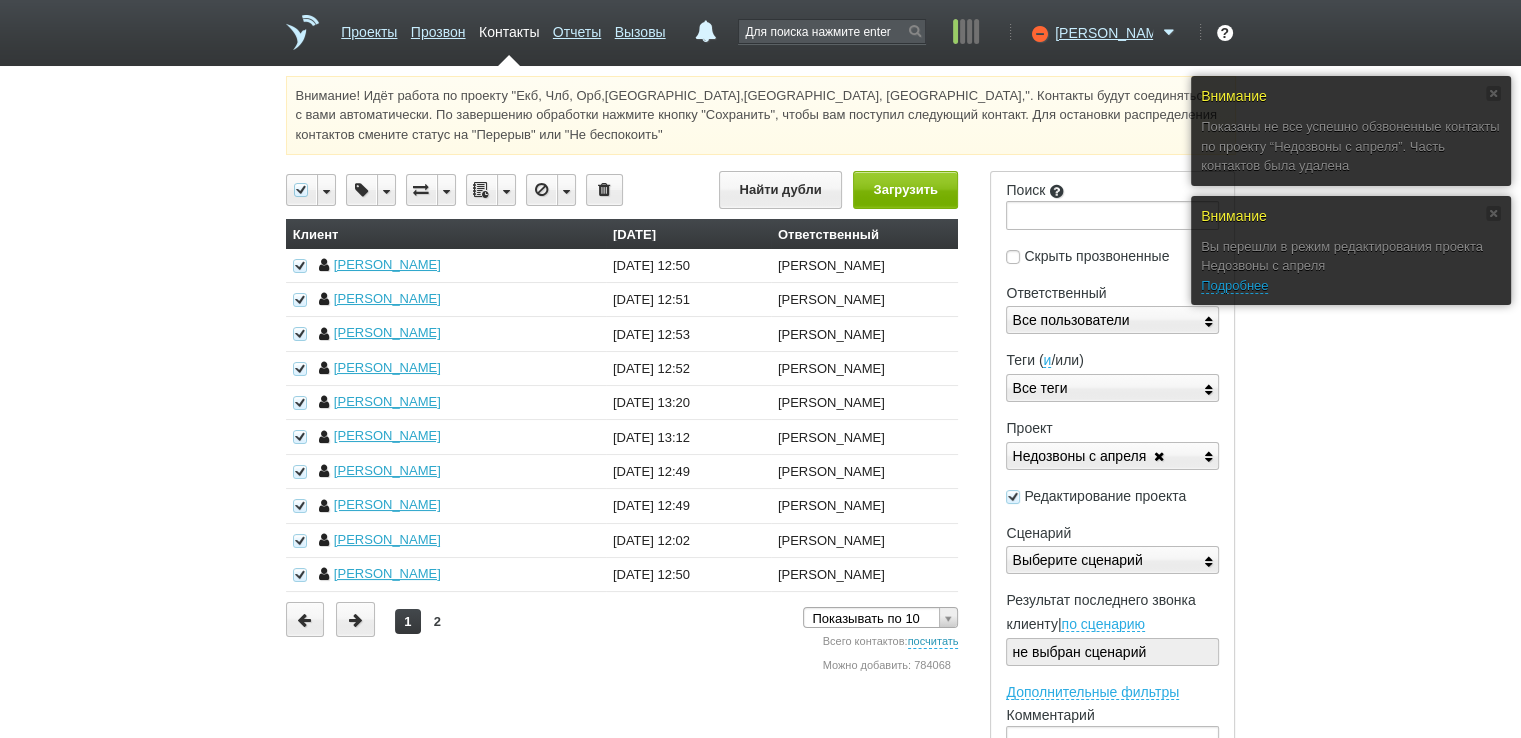click on "посчитать" at bounding box center [933, 642] 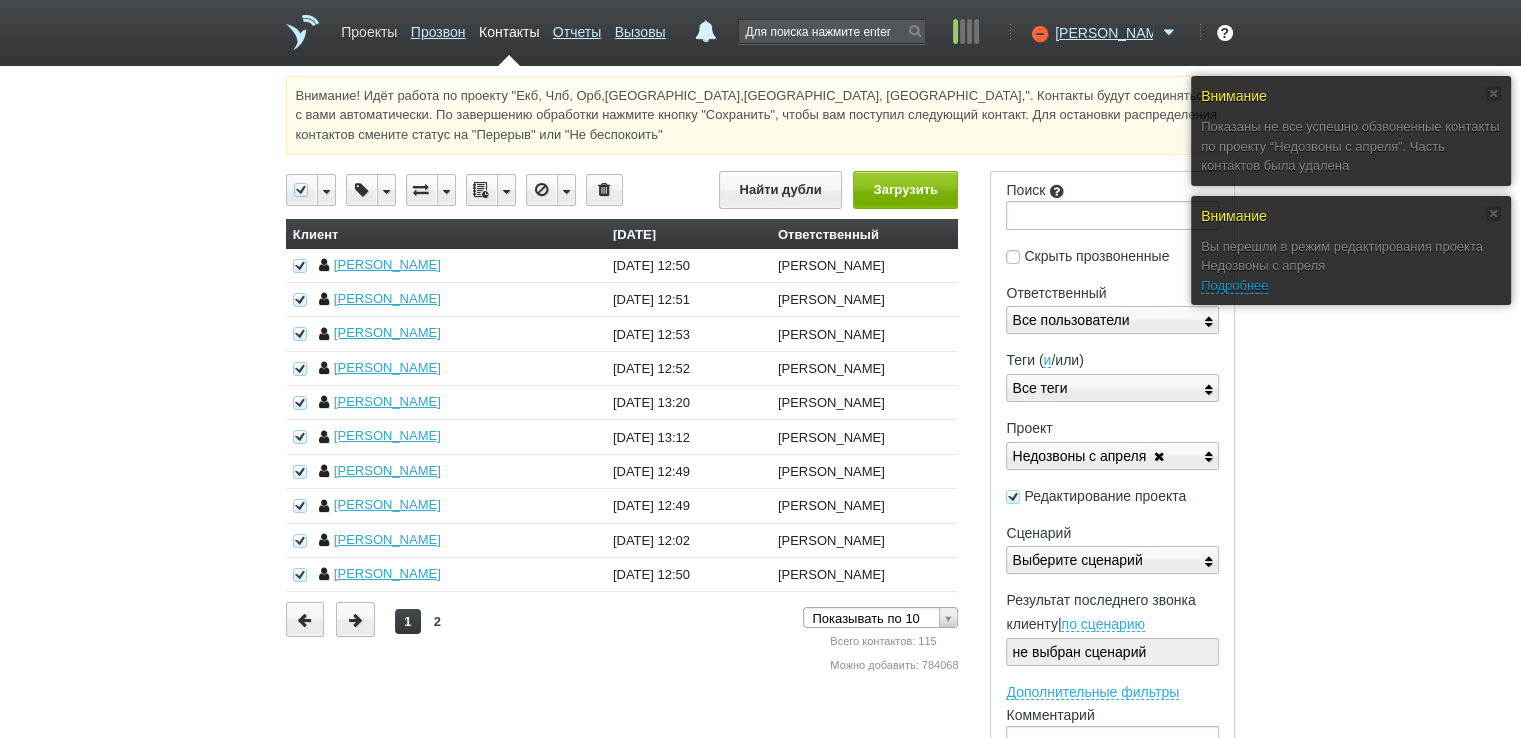 click on "Проекты" at bounding box center (369, 28) 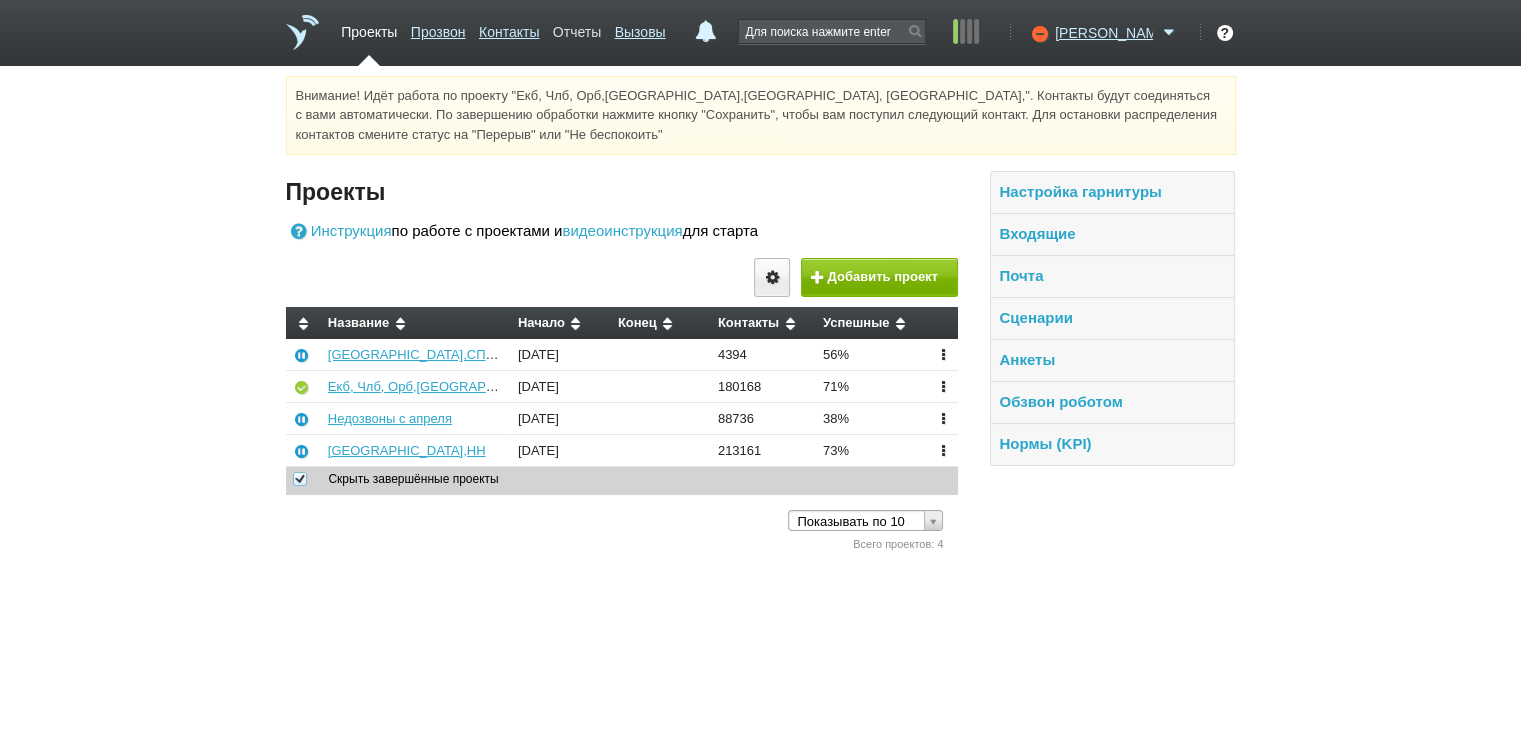 click on "Отчеты" at bounding box center (577, 28) 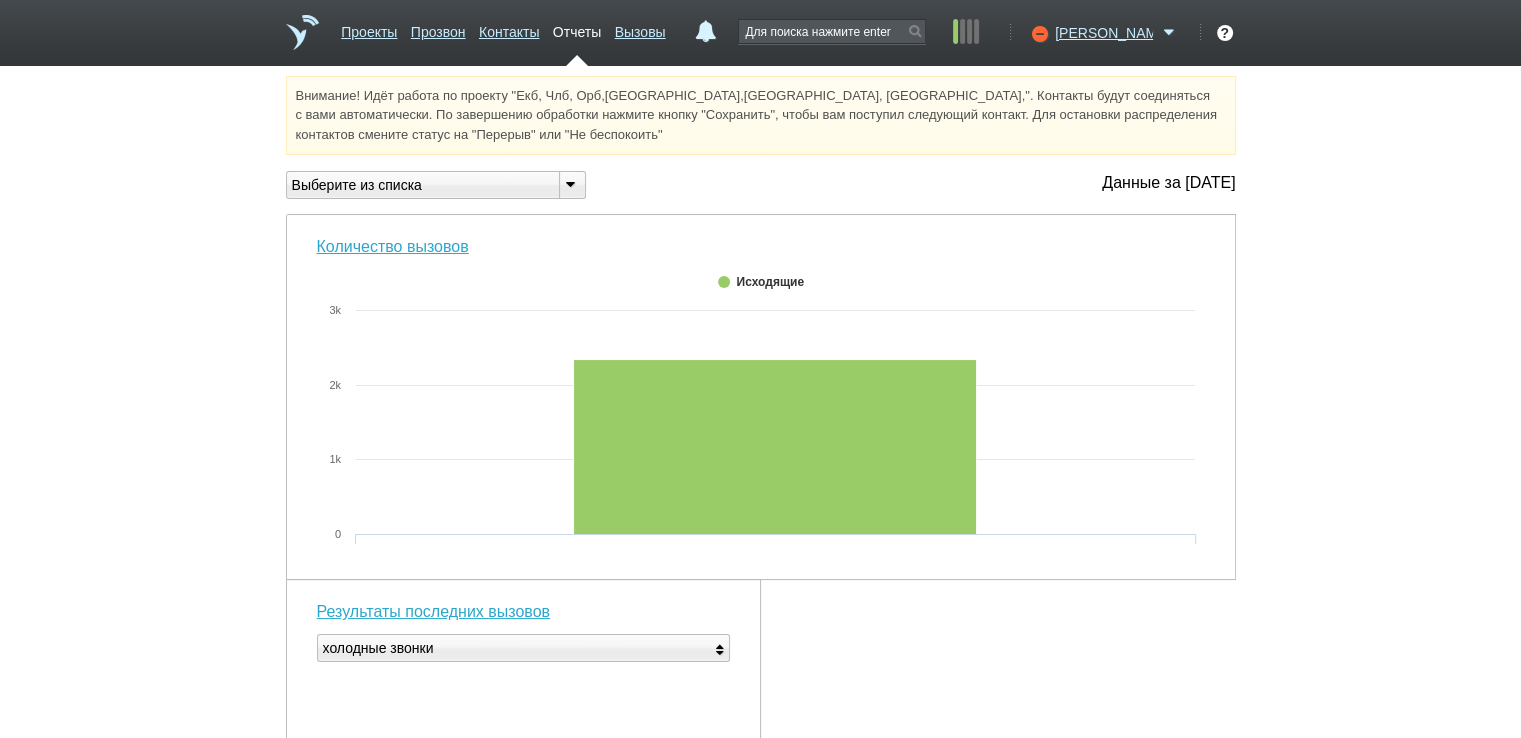click at bounding box center [571, 183] 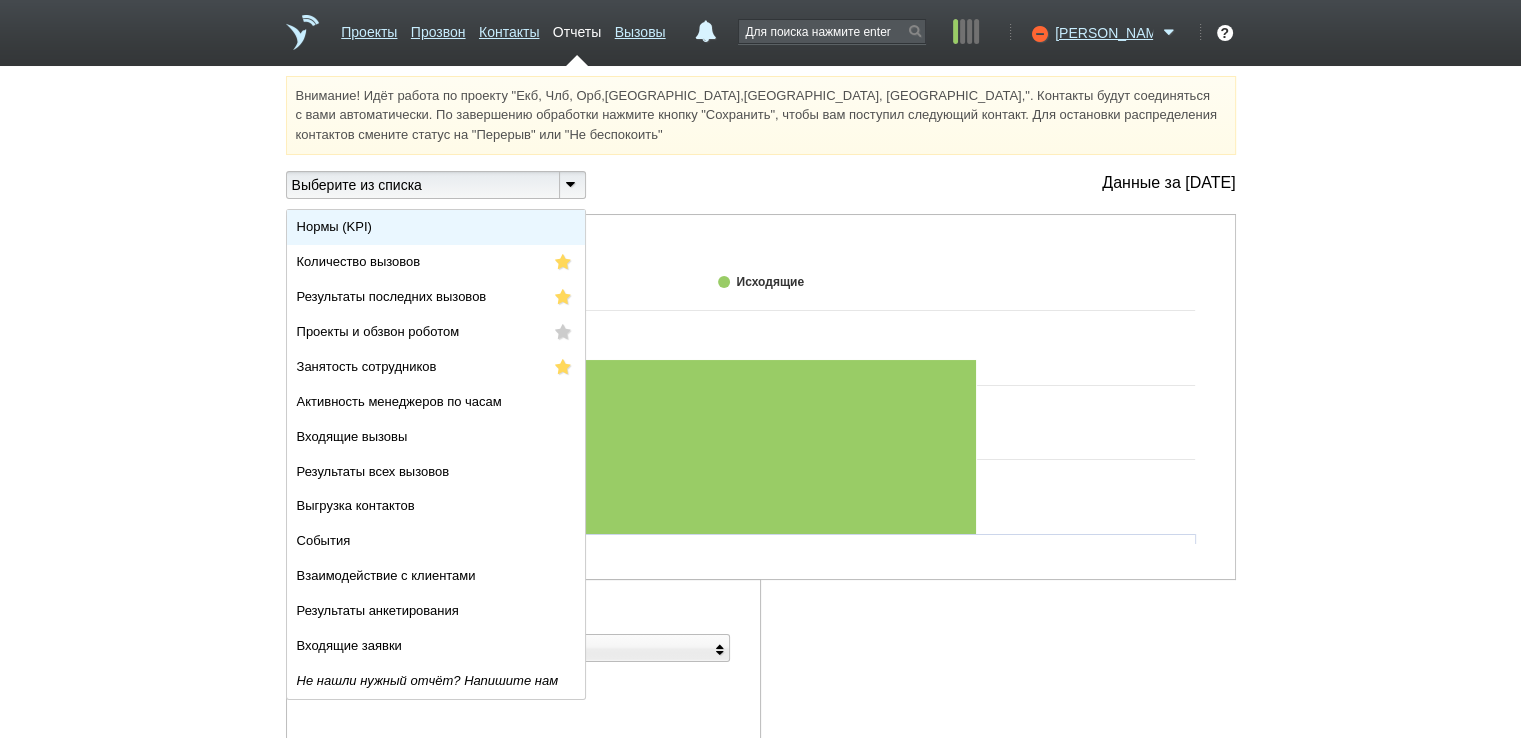 click on "Нормы (KPI)" at bounding box center [436, 227] 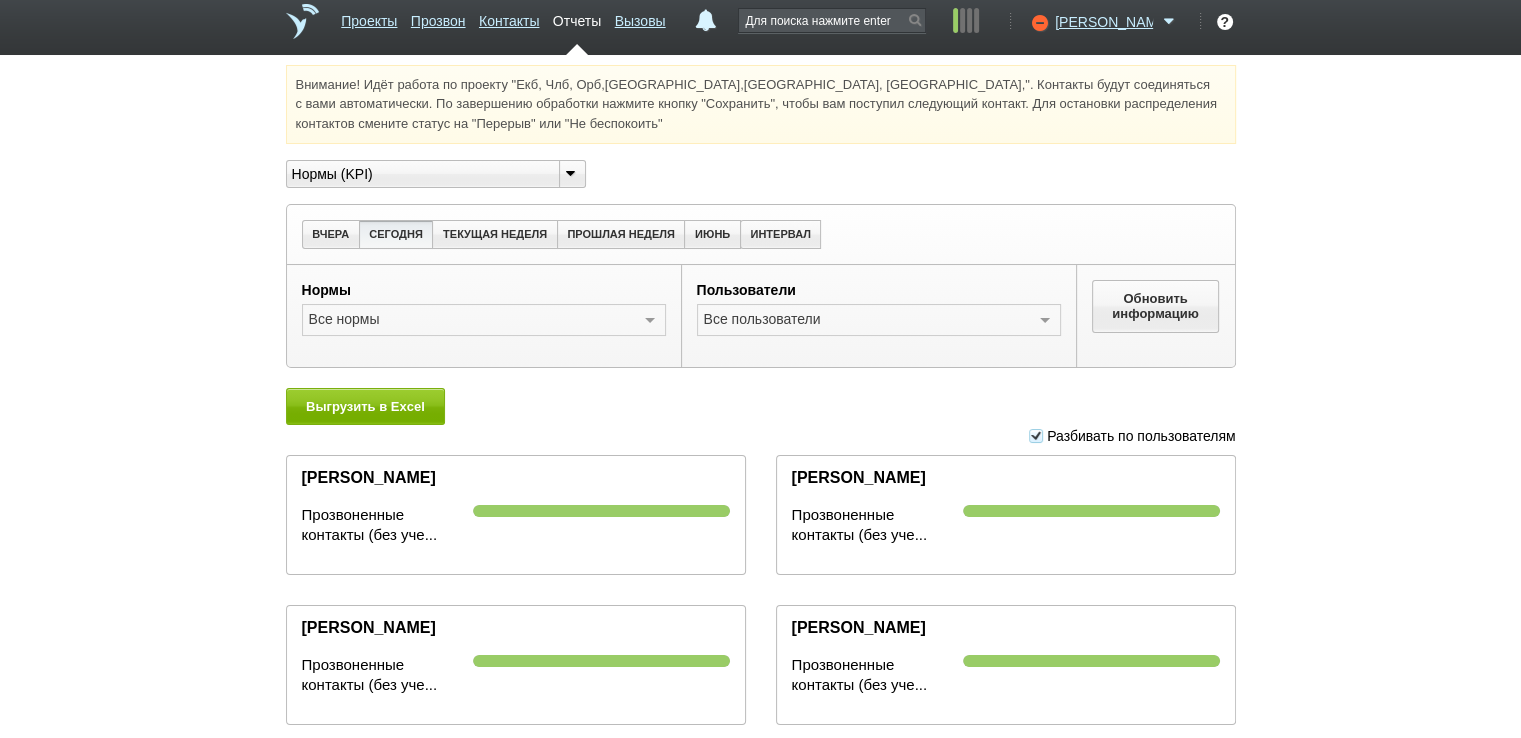 scroll, scrollTop: 0, scrollLeft: 0, axis: both 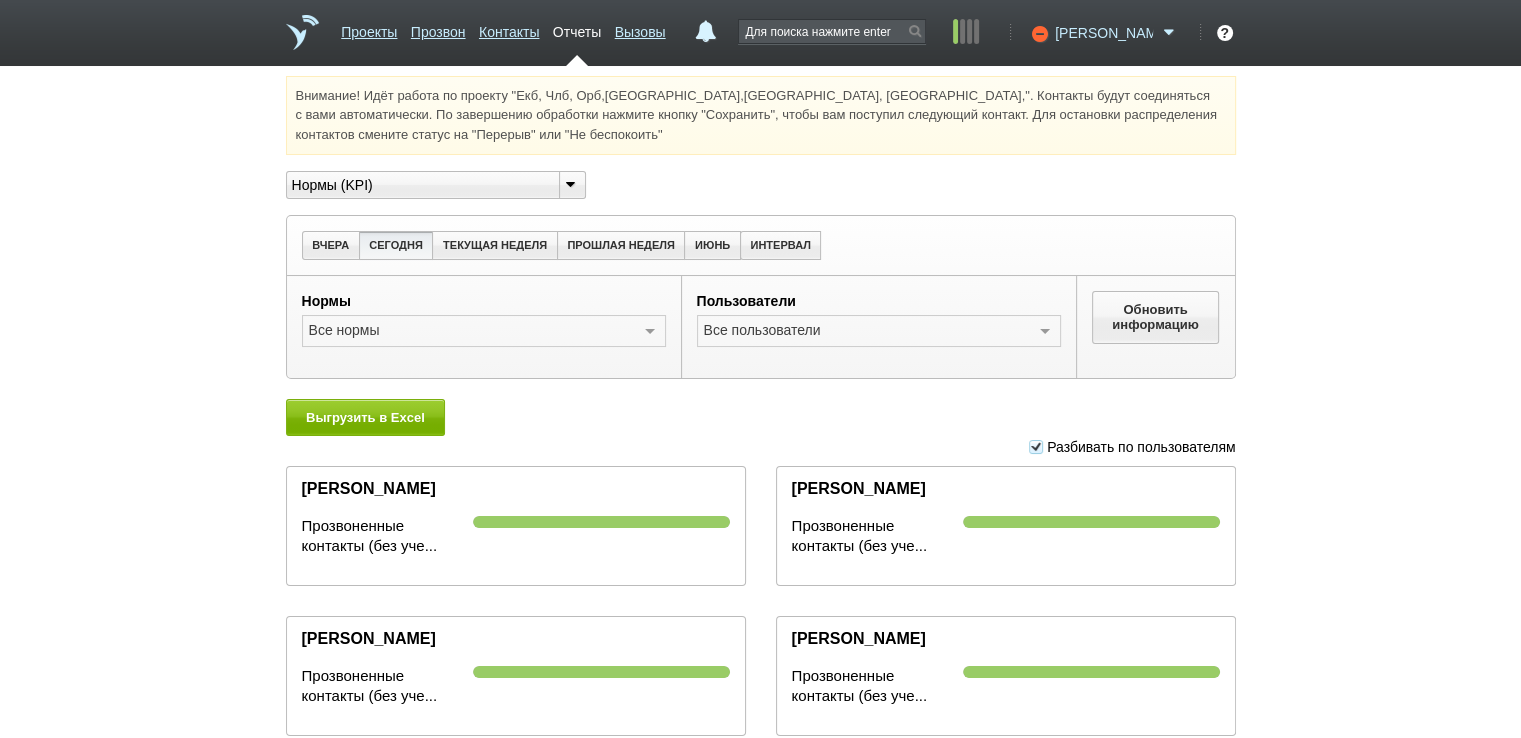 click at bounding box center [1169, 33] 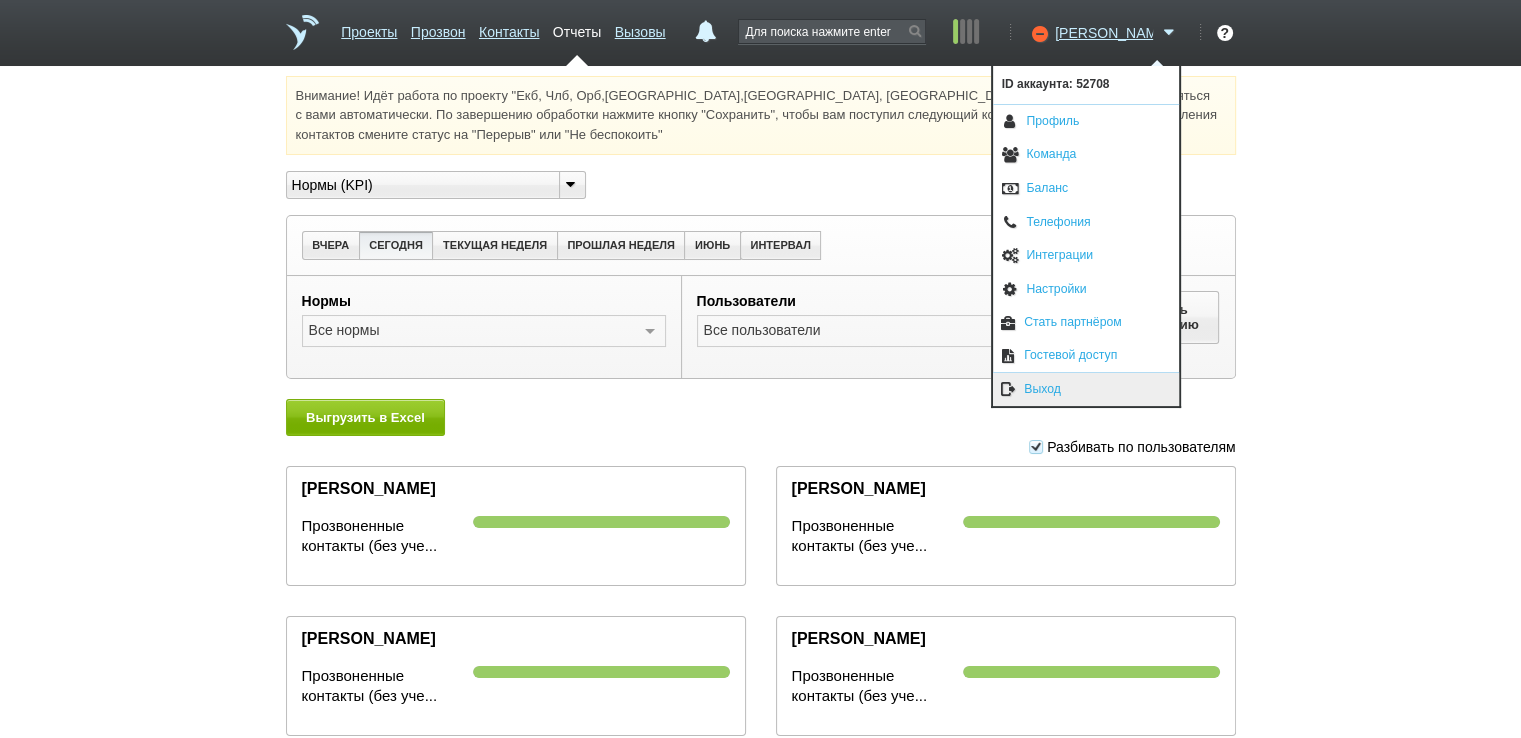 click on "Выход" at bounding box center (1086, 389) 